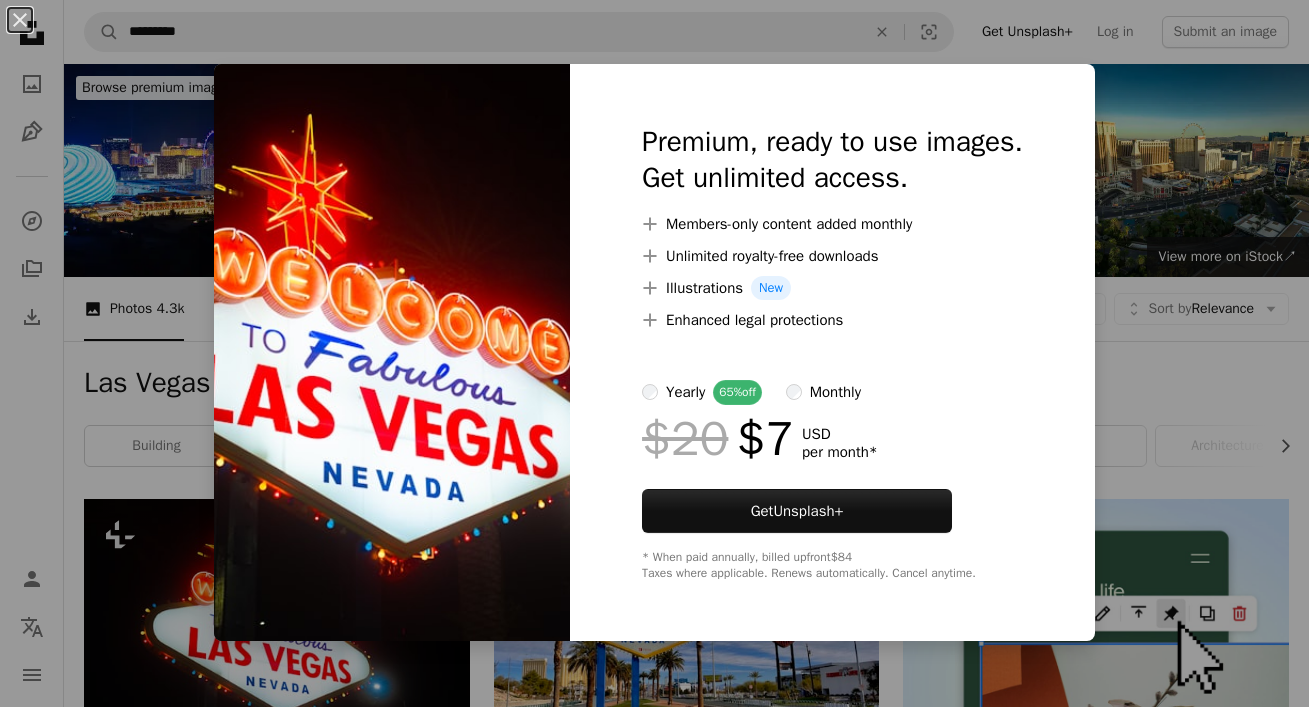 scroll, scrollTop: 384, scrollLeft: 0, axis: vertical 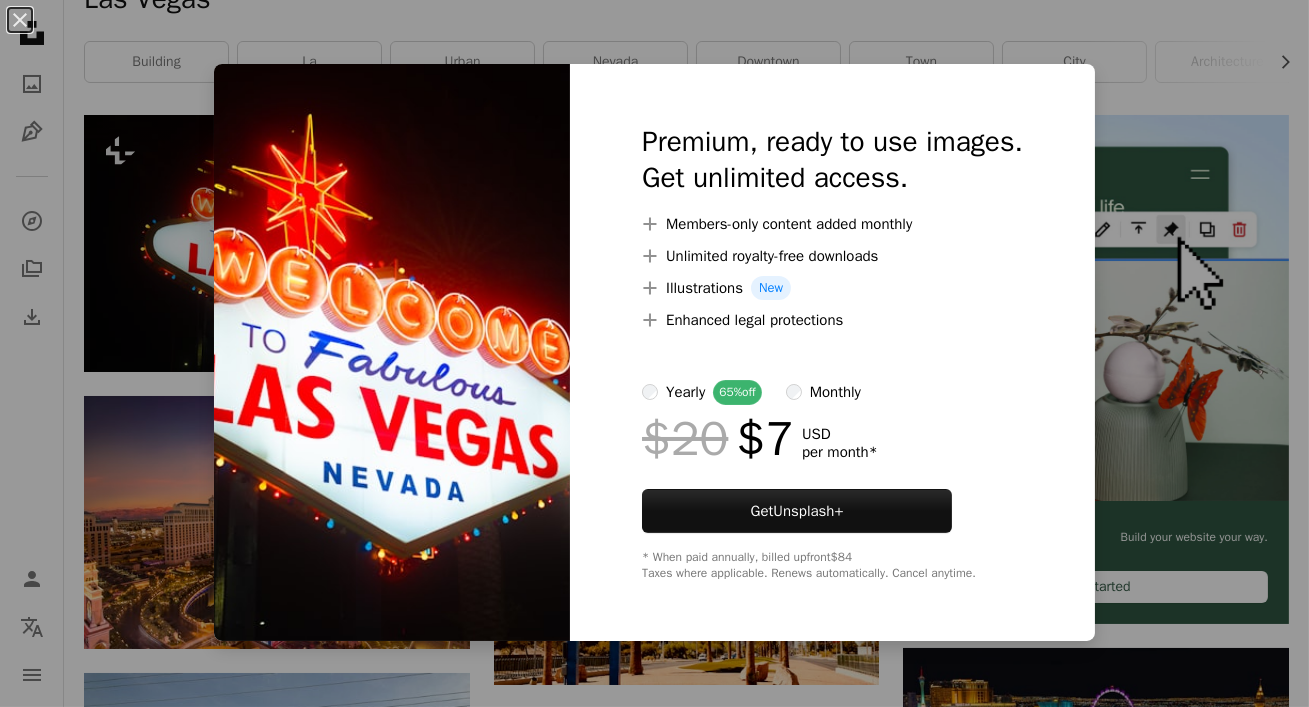 click on "An X shape Premium, ready to use images. Get unlimited access. A plus sign Members-only content added monthly A plus sign Unlimited royalty-free downloads A plus sign Illustrations  New A plus sign Enhanced legal protections yearly 65%  off monthly $20   $7 USD per month * Get  Unsplash+ * When paid annually, billed upfront  $84 Taxes where applicable. Renews automatically. Cancel anytime." at bounding box center [654, 353] 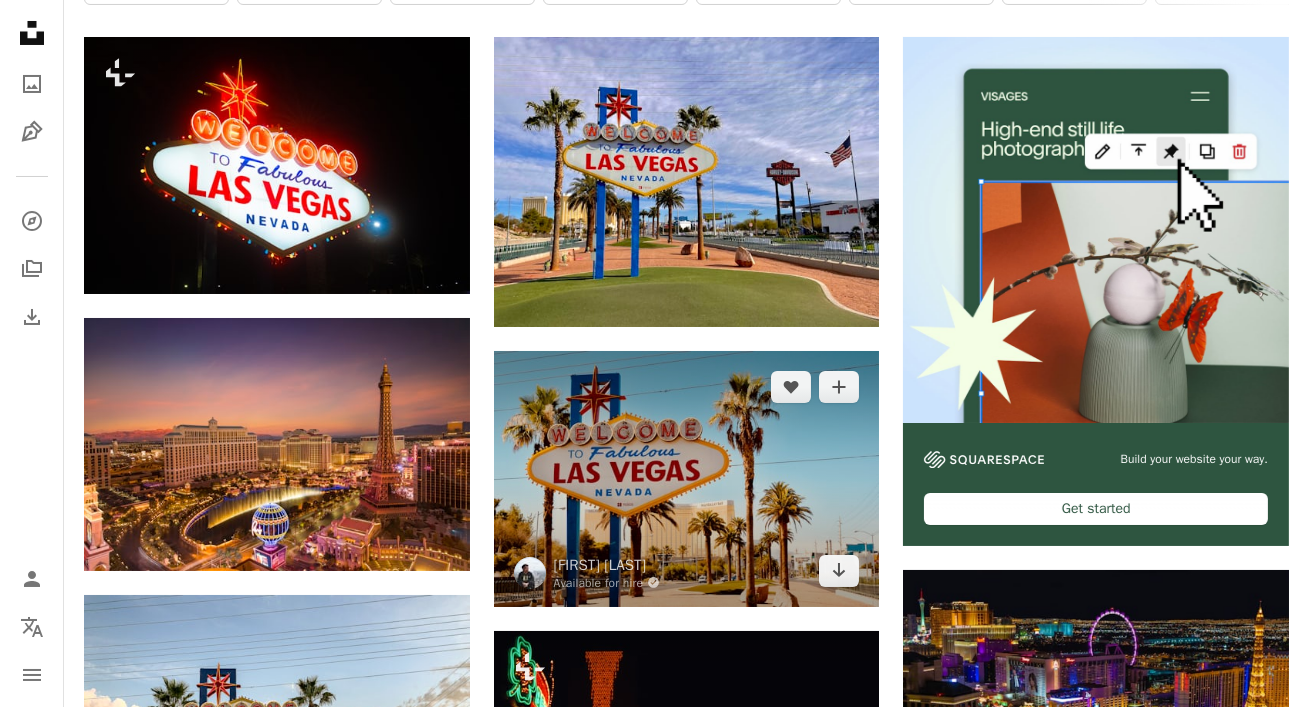 scroll, scrollTop: 535, scrollLeft: 0, axis: vertical 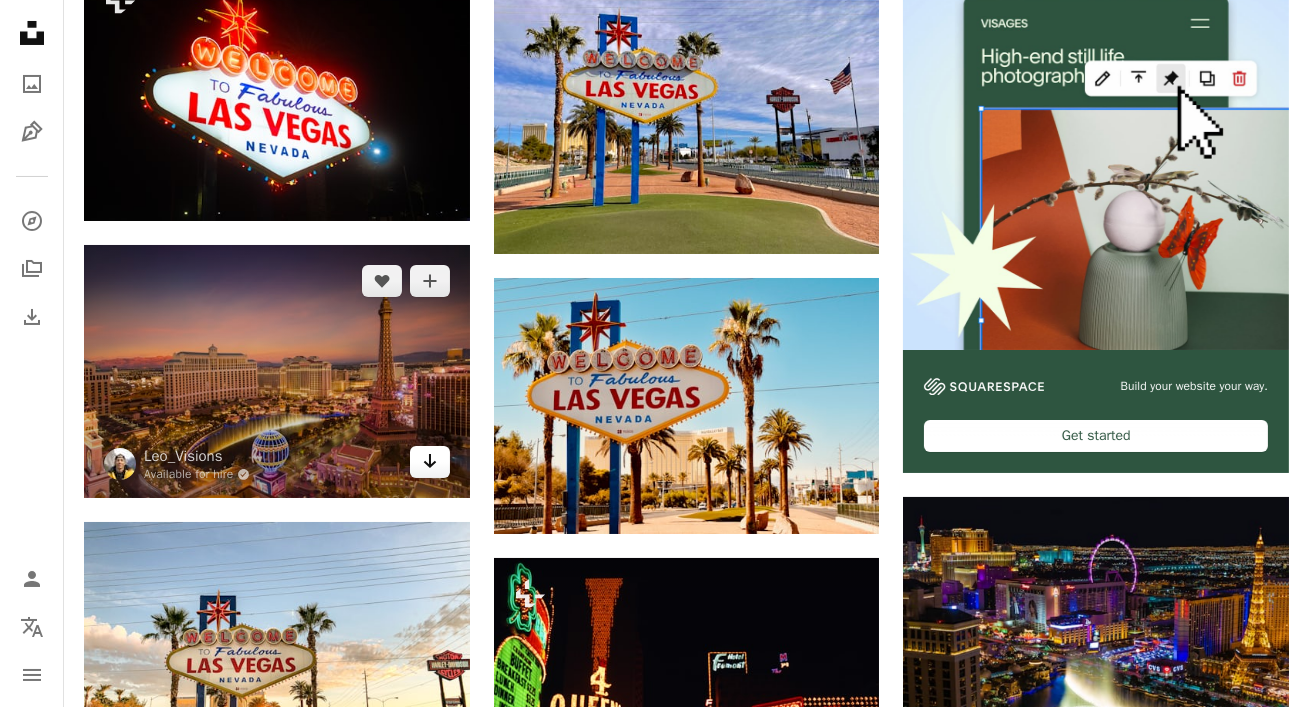 click on "Arrow pointing down" 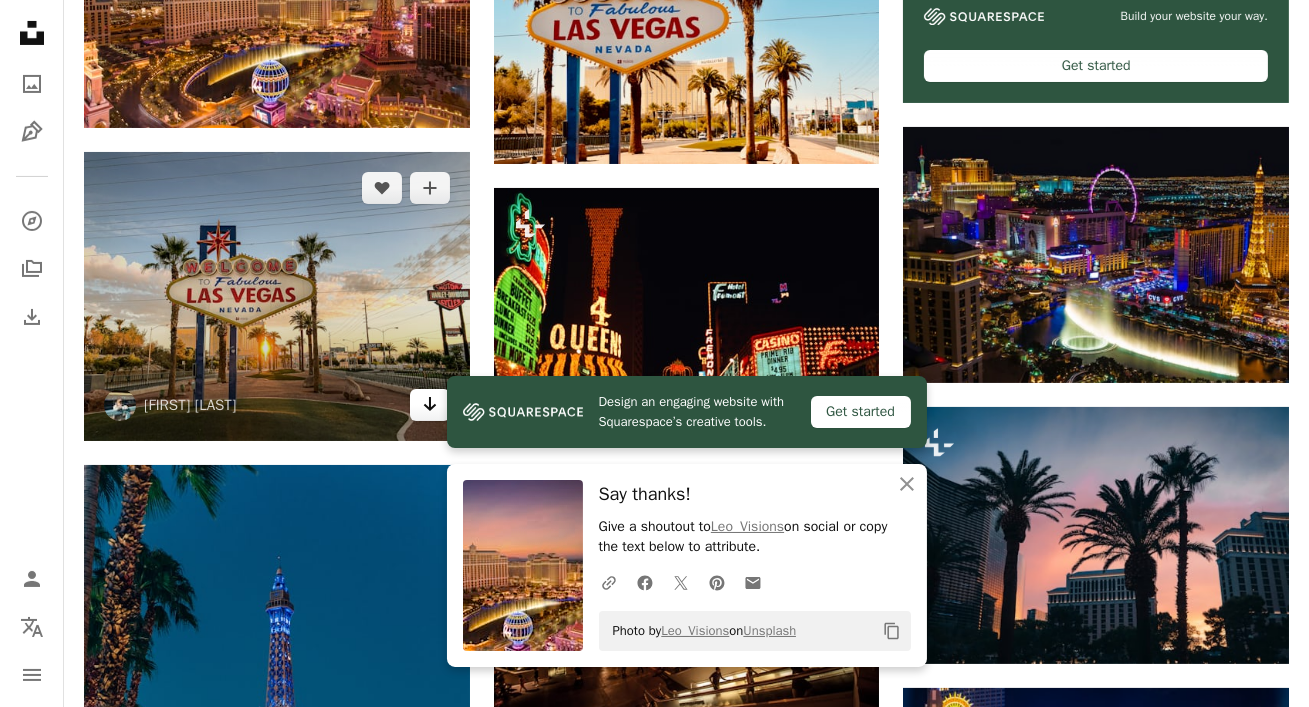 scroll, scrollTop: 1068, scrollLeft: 0, axis: vertical 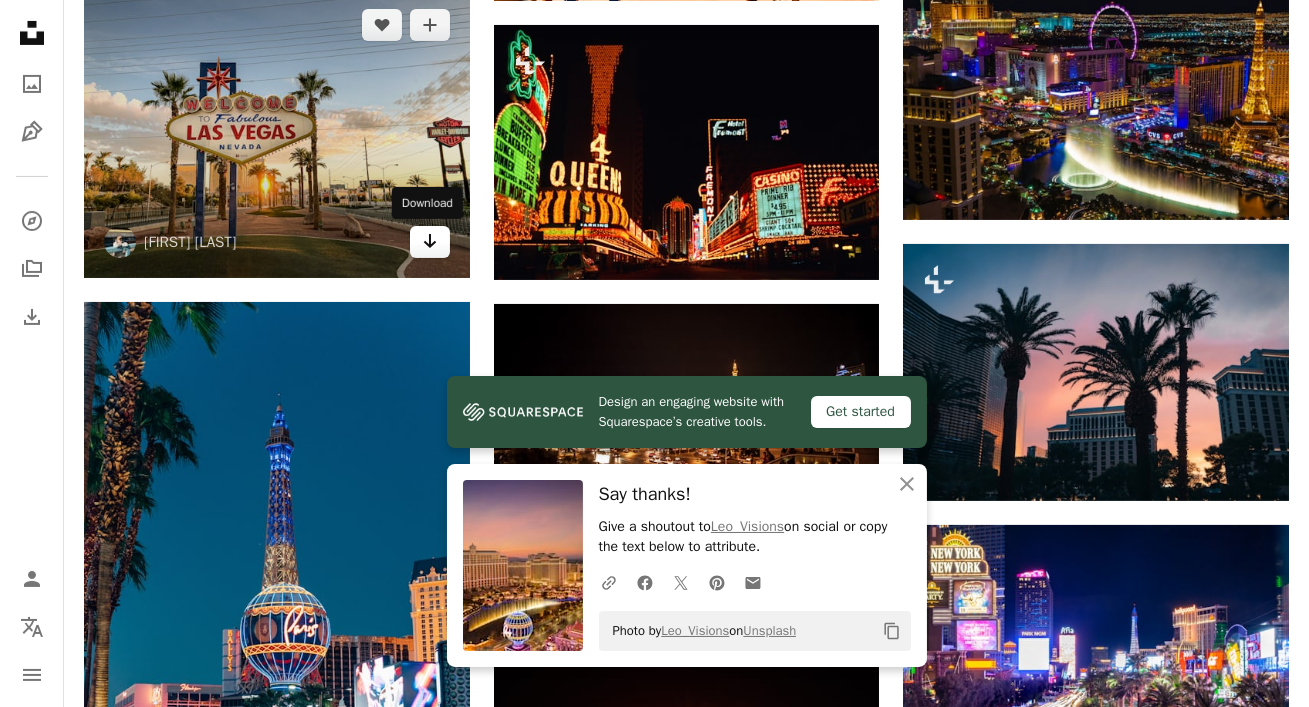 click on "Arrow pointing down" 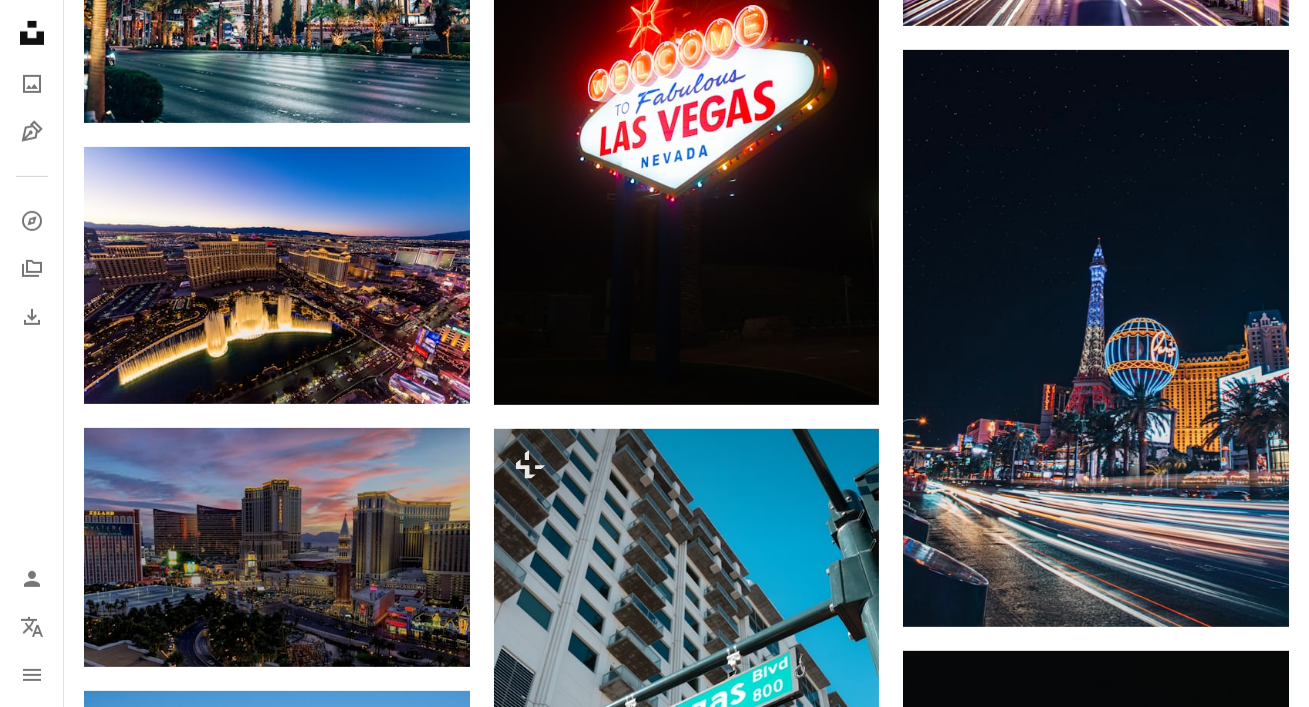 scroll, scrollTop: 2281, scrollLeft: 0, axis: vertical 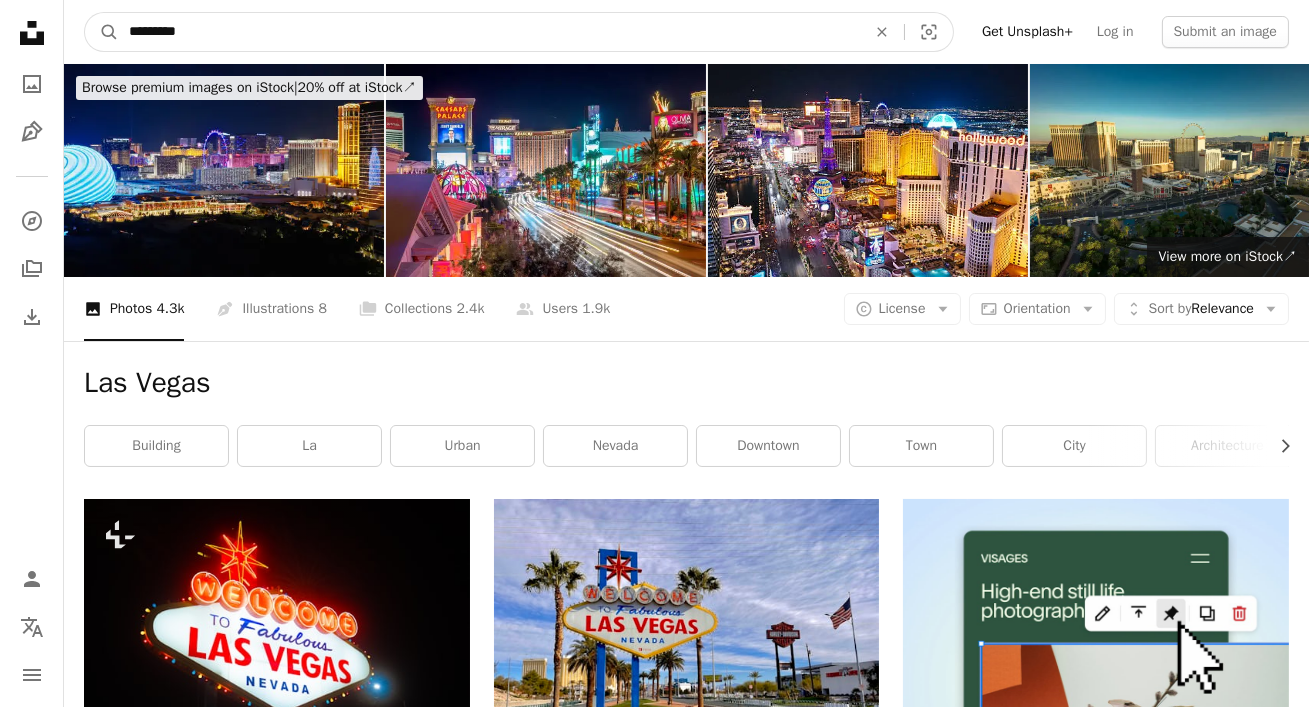 drag, startPoint x: 538, startPoint y: 35, endPoint x: 10, endPoint y: -2, distance: 529.2948 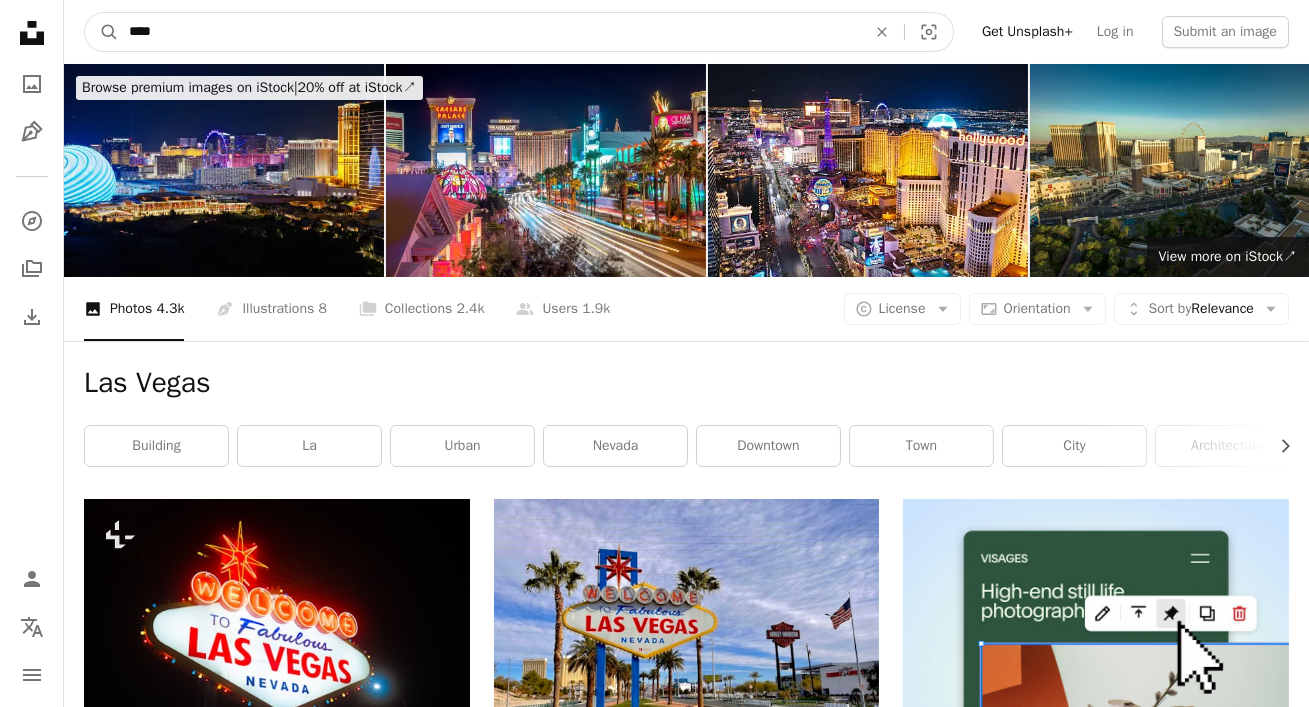 type on "*****" 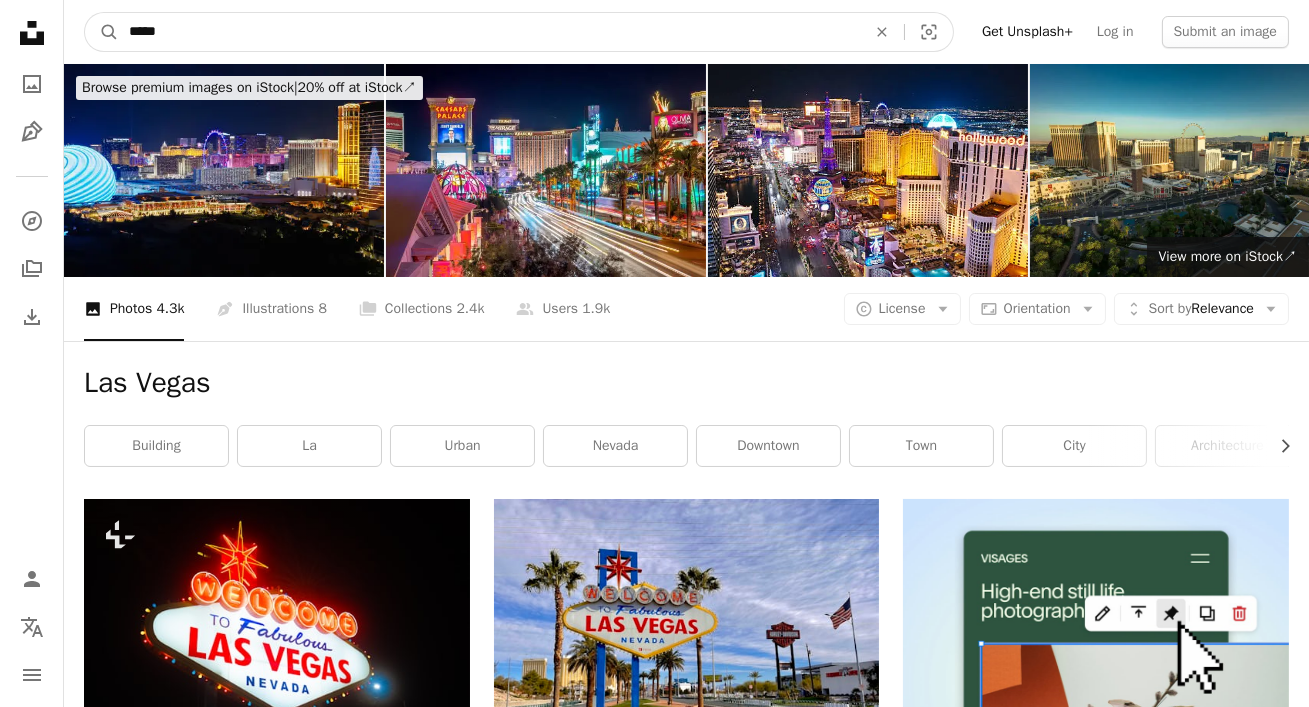 click on "A magnifying glass" at bounding box center (102, 32) 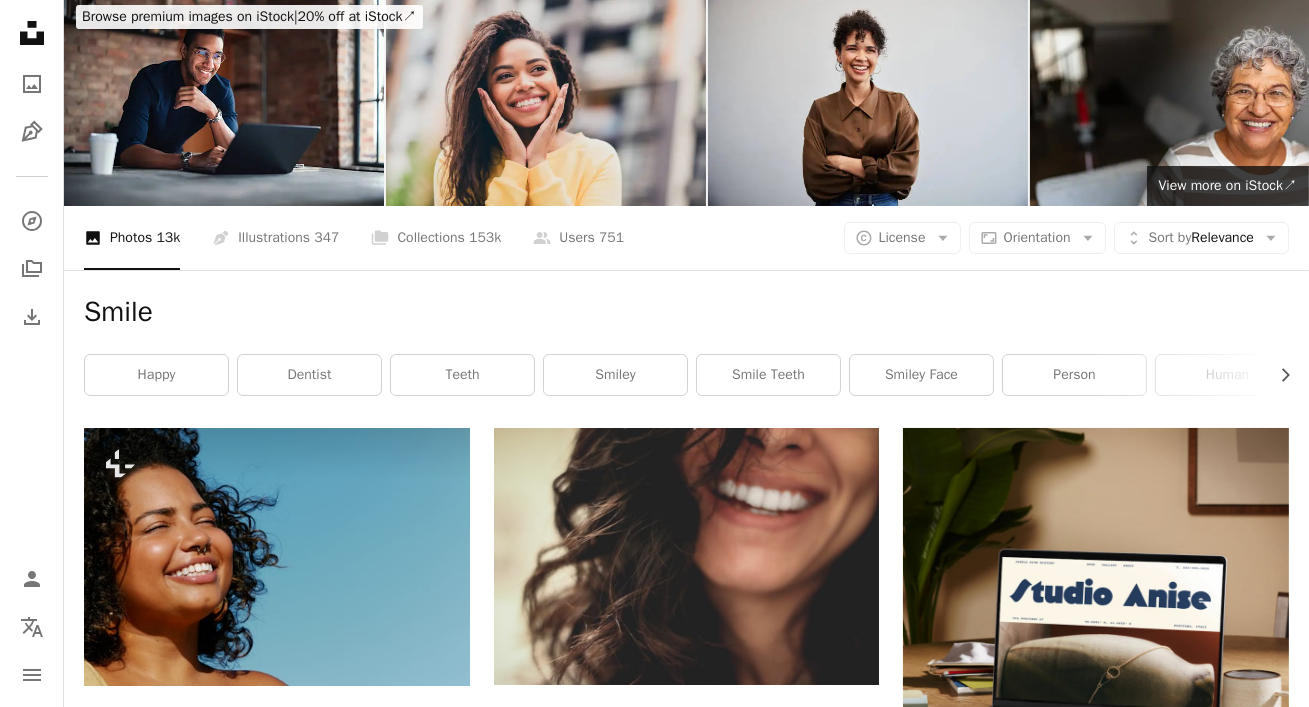 scroll, scrollTop: 130, scrollLeft: 0, axis: vertical 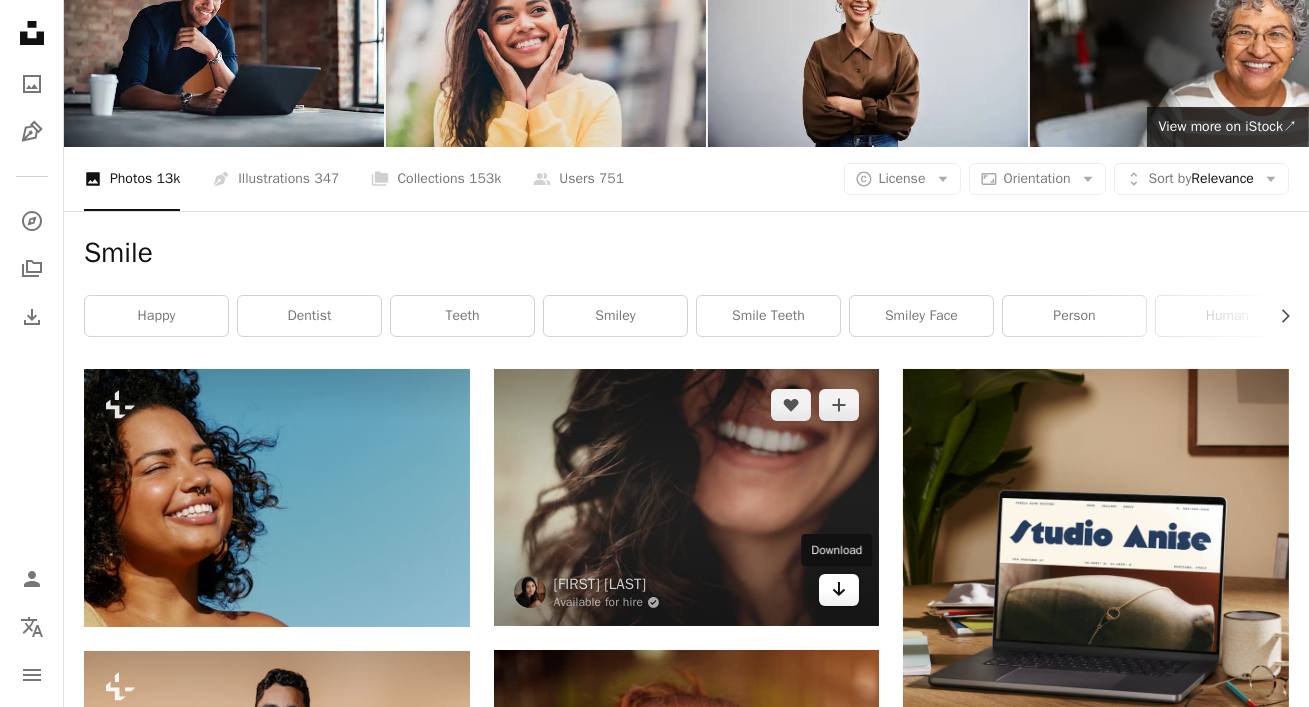 click on "Arrow pointing down" 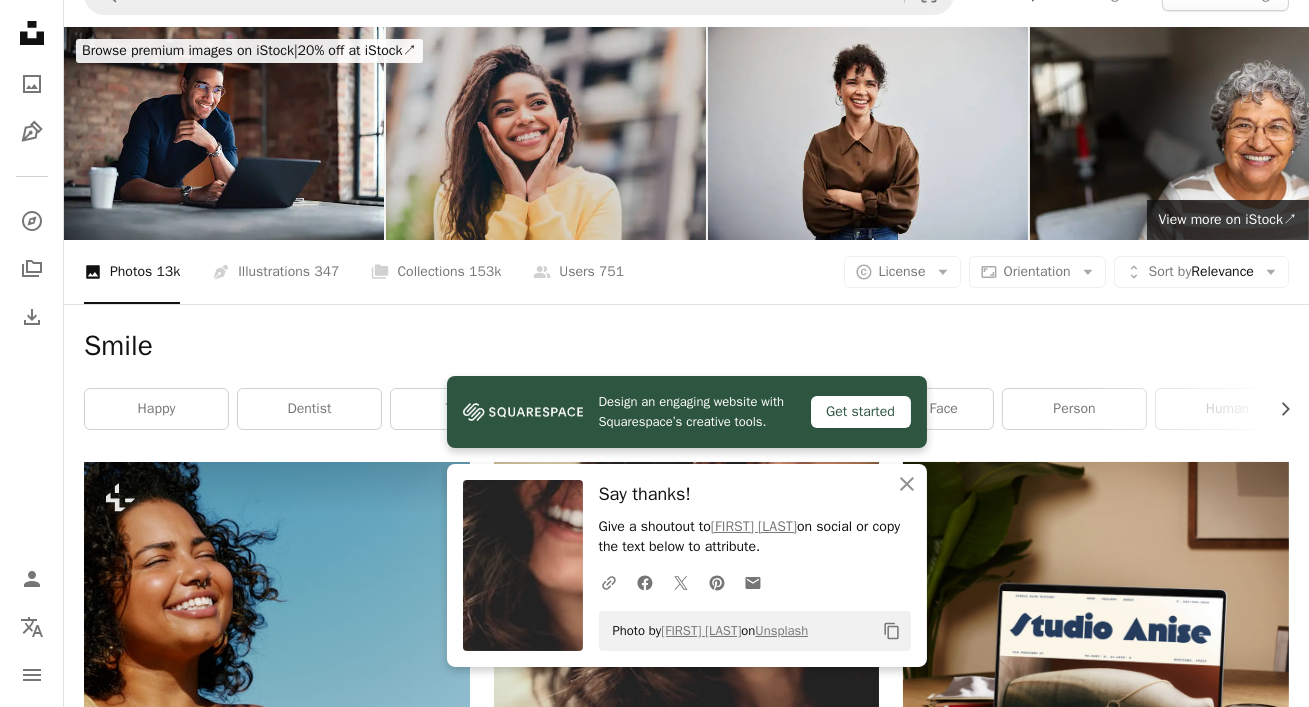scroll, scrollTop: 0, scrollLeft: 0, axis: both 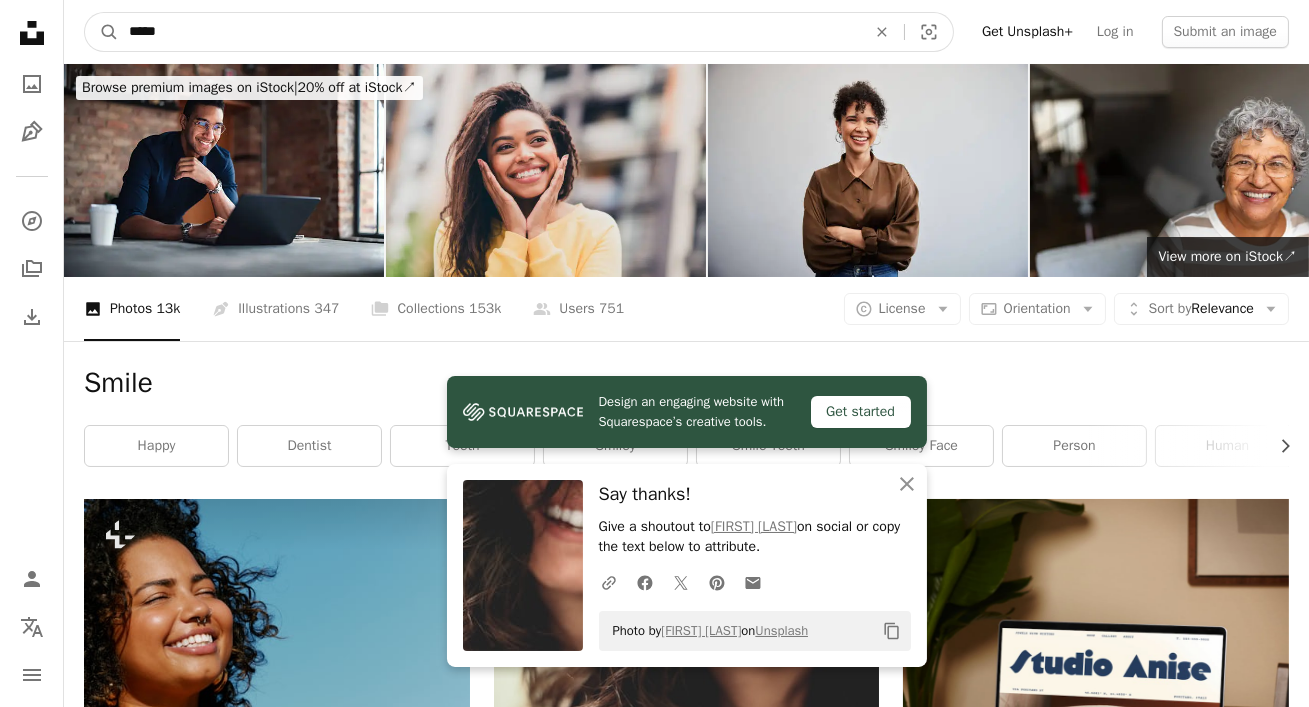drag, startPoint x: 380, startPoint y: 34, endPoint x: 132, endPoint y: 30, distance: 248.03226 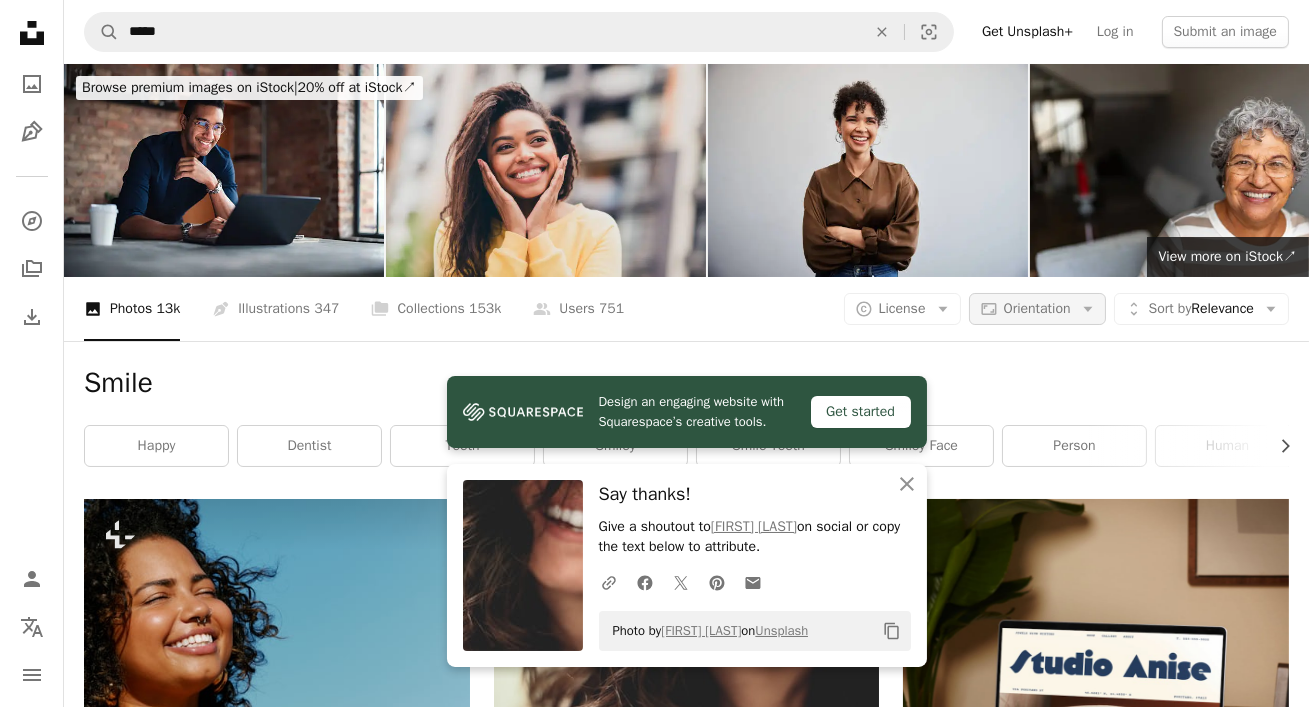 click on "Orientation" at bounding box center [1037, 308] 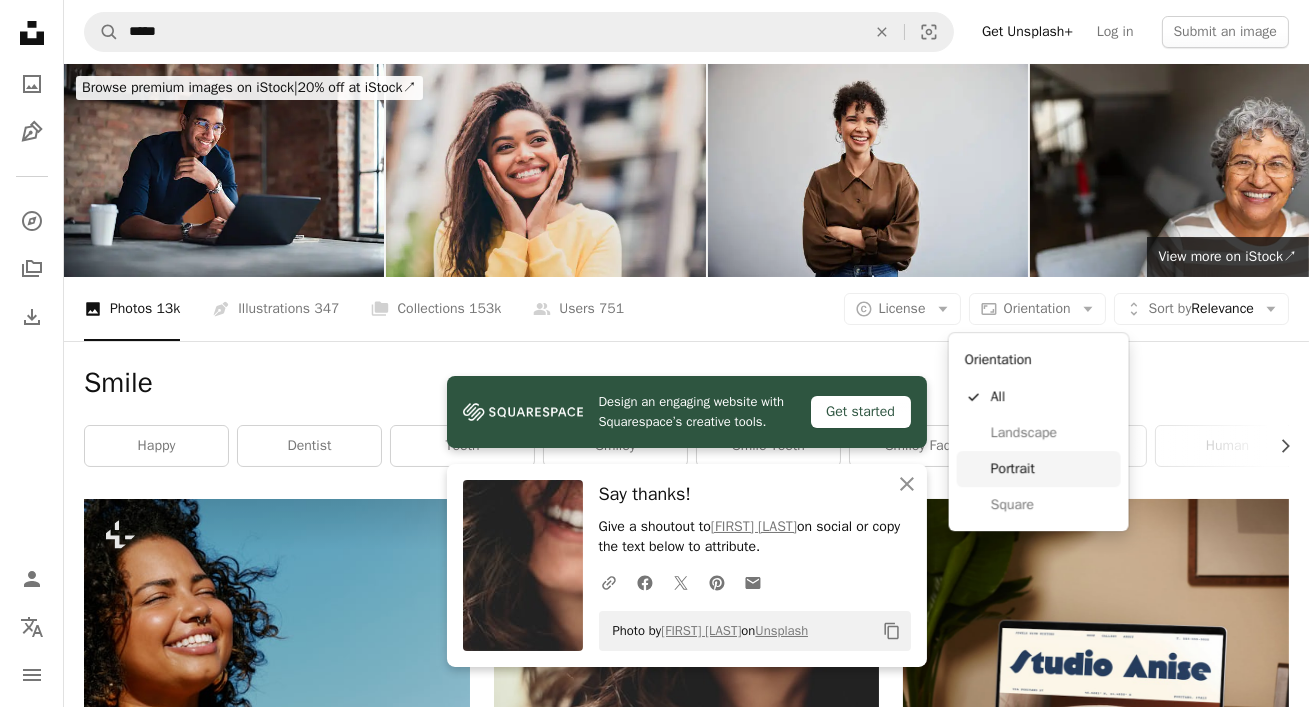 click on "Portrait" at bounding box center (1052, 469) 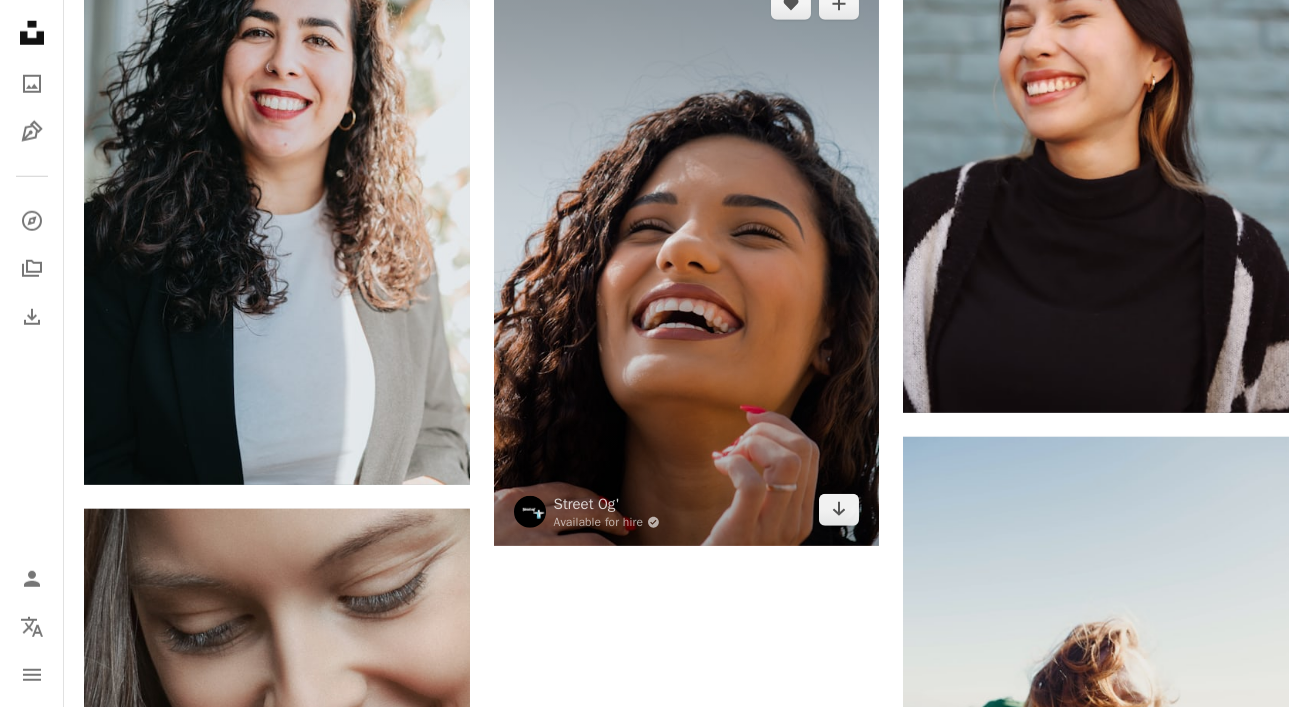 scroll, scrollTop: 3493, scrollLeft: 0, axis: vertical 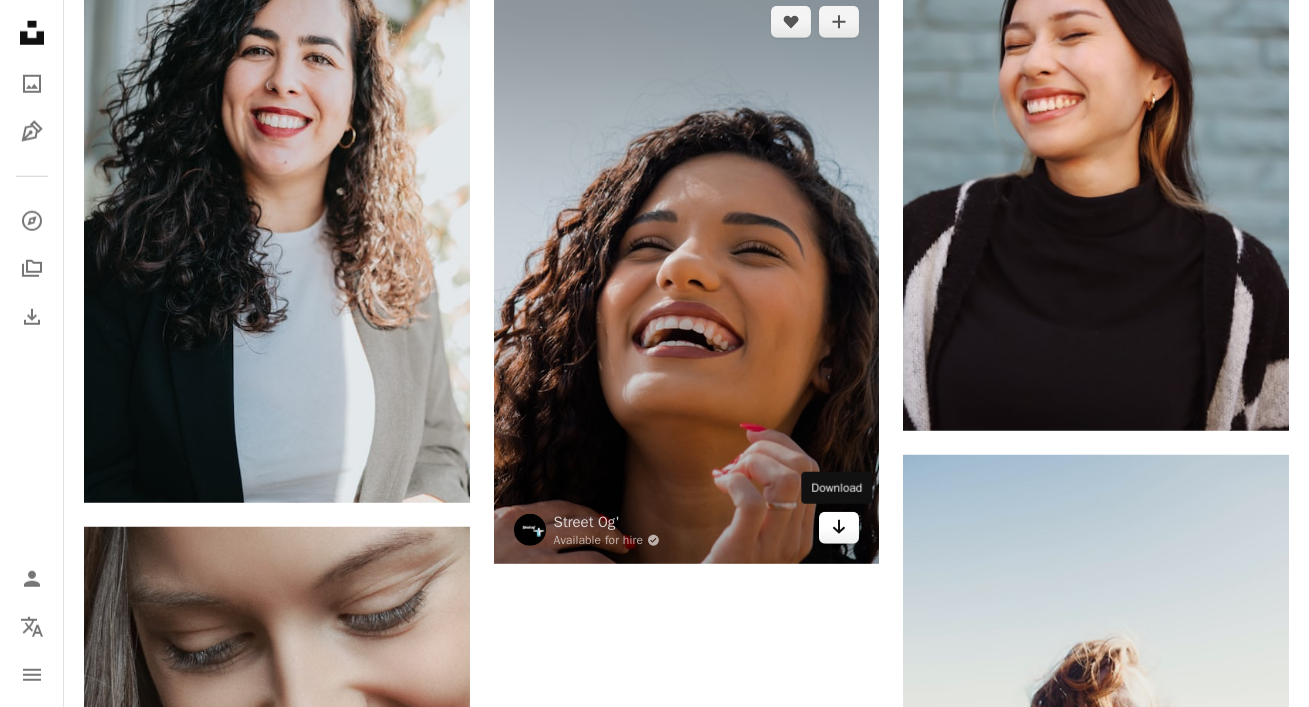 click on "Arrow pointing down" 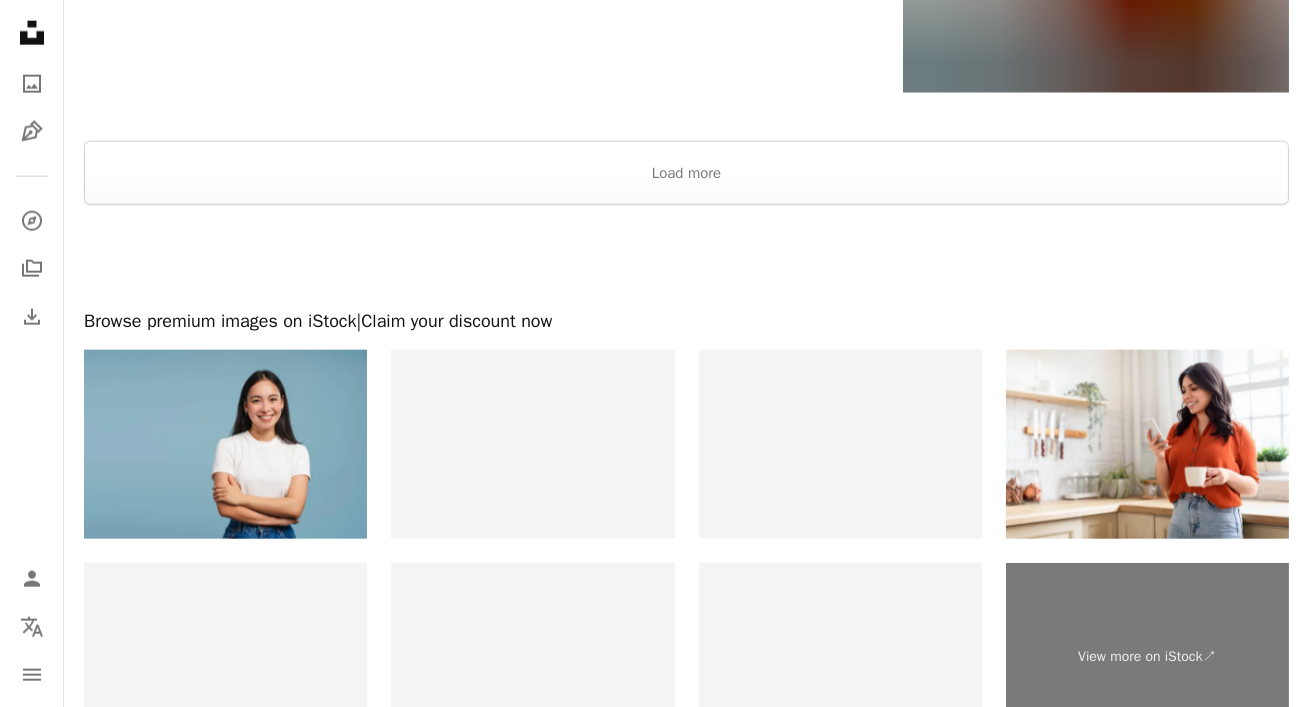 scroll, scrollTop: 5199, scrollLeft: 0, axis: vertical 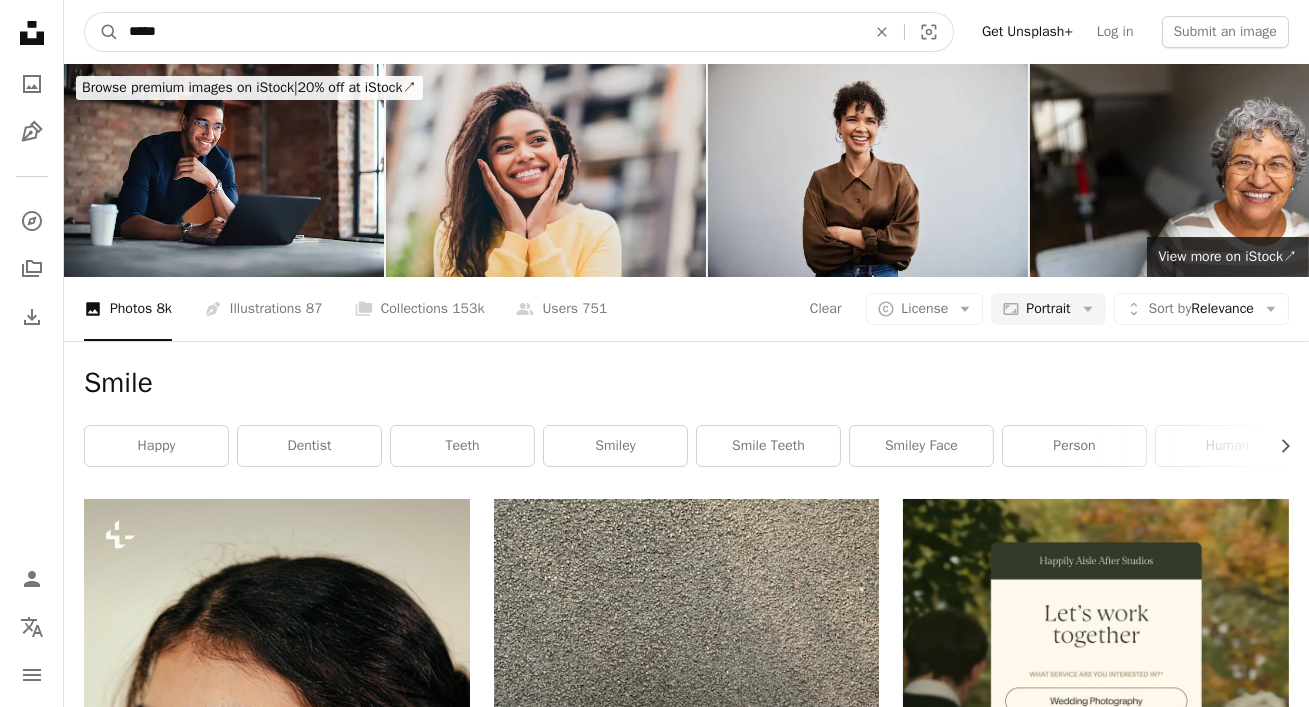 drag, startPoint x: 483, startPoint y: 34, endPoint x: 50, endPoint y: 34, distance: 433 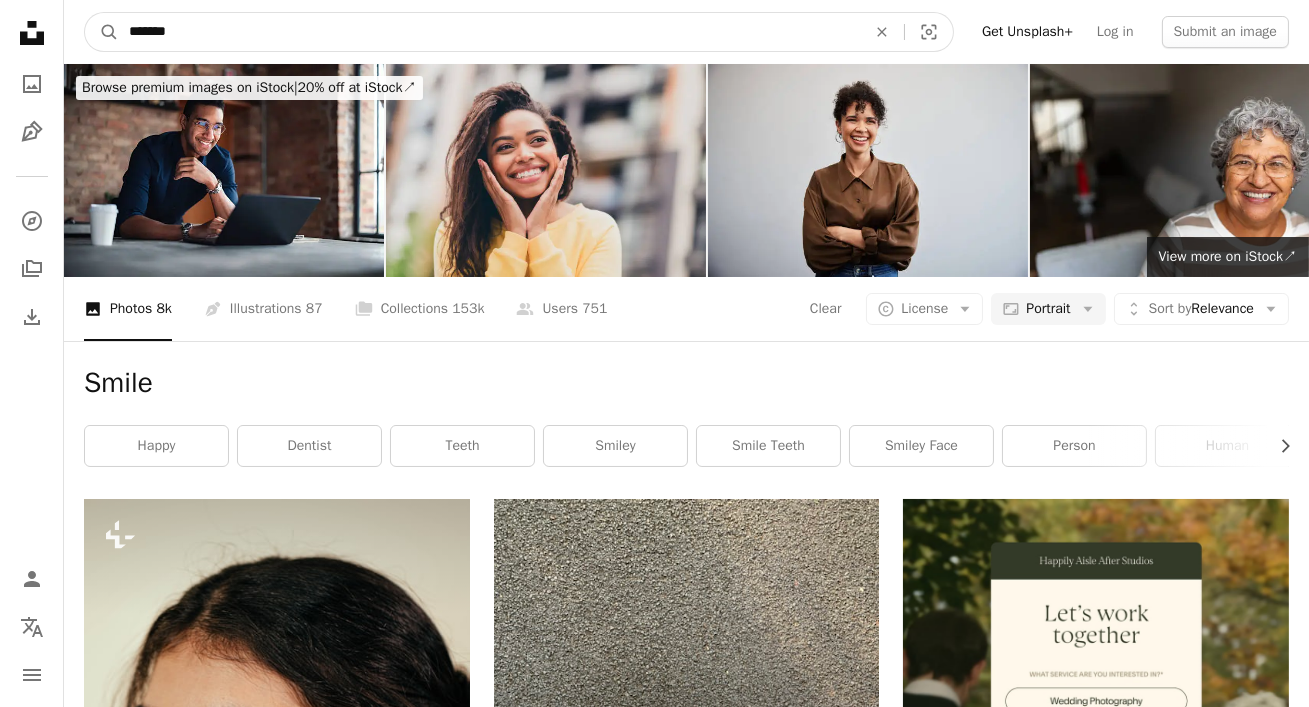 type on "********" 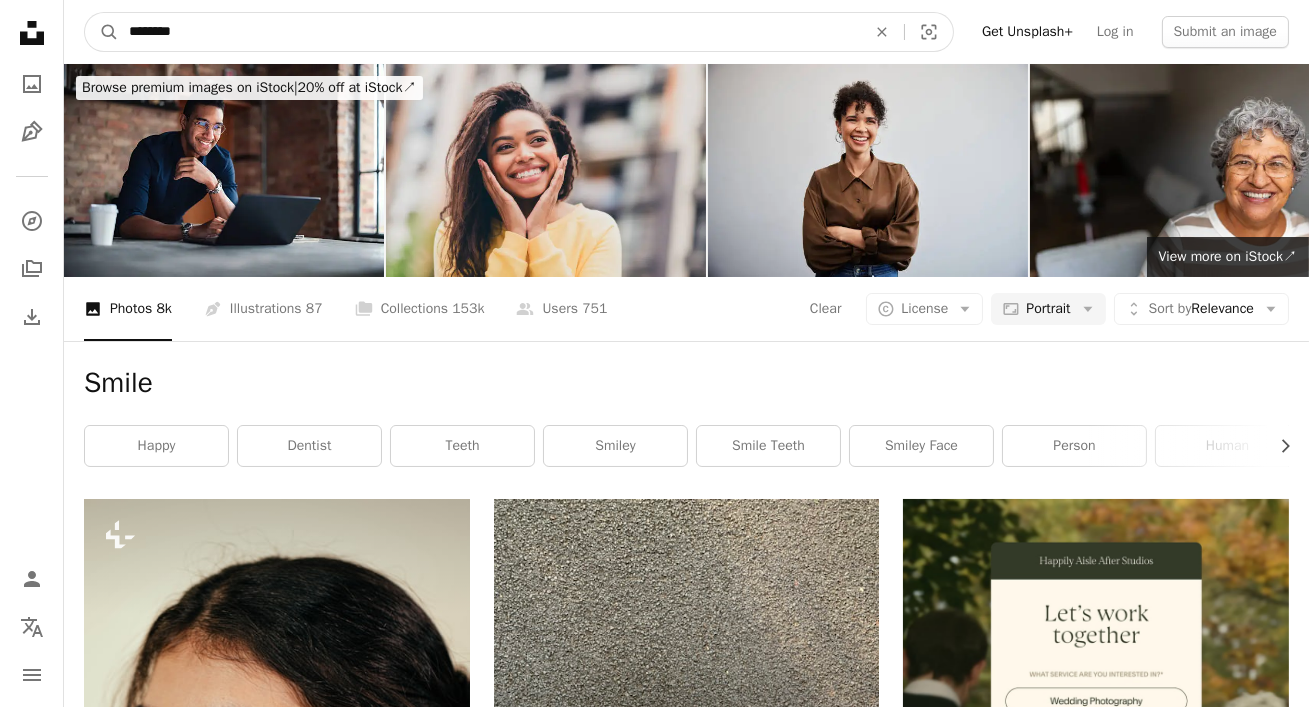 click on "A magnifying glass" at bounding box center [102, 32] 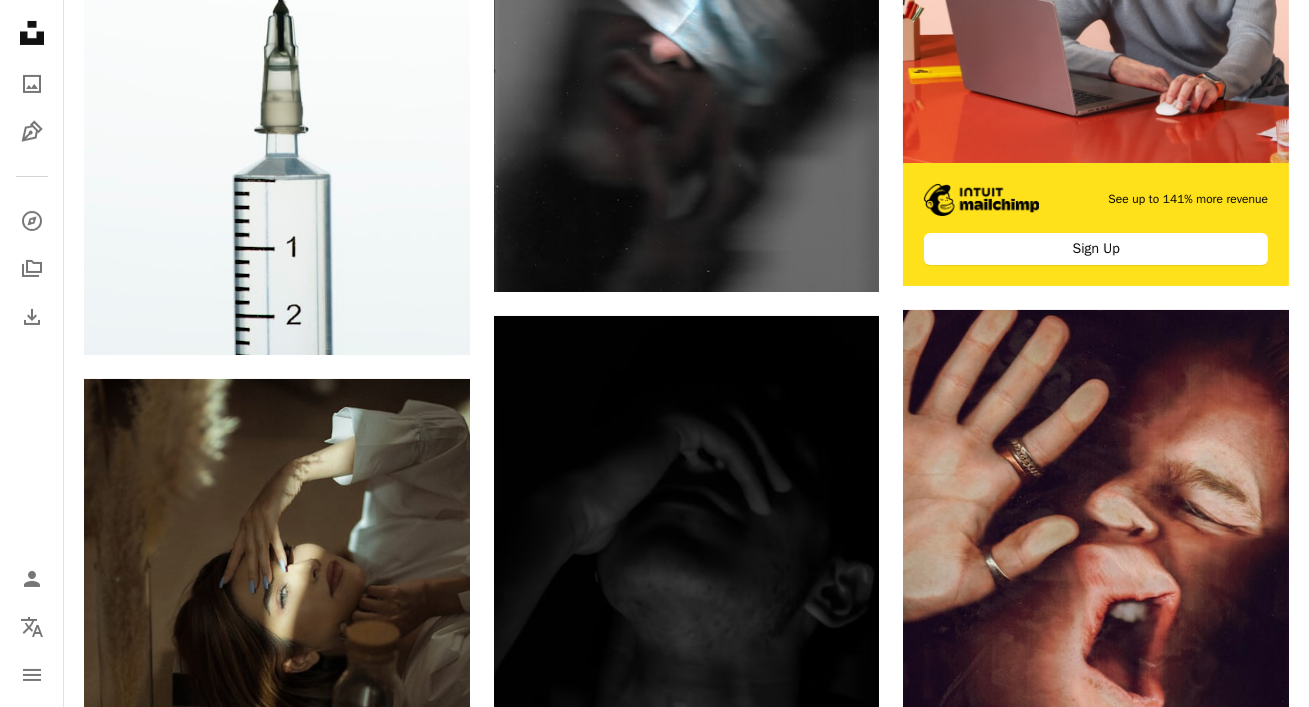 scroll, scrollTop: 0, scrollLeft: 0, axis: both 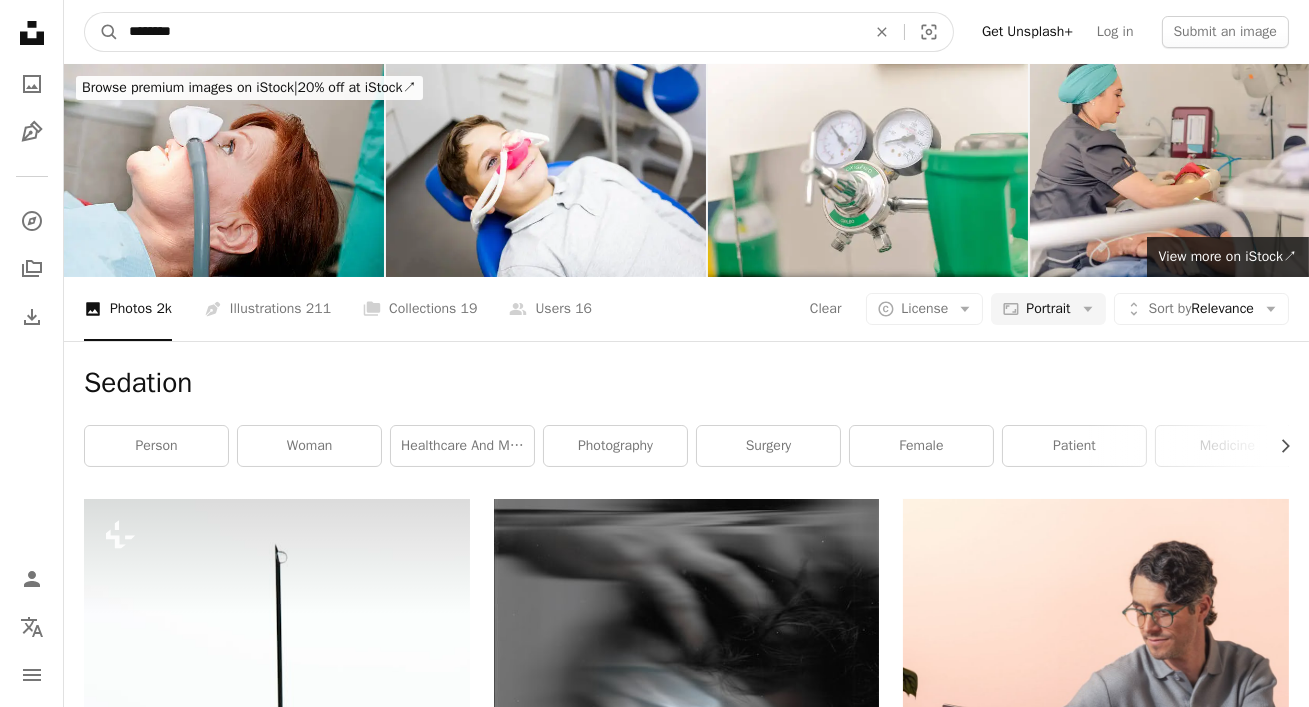 click on "********" at bounding box center [489, 32] 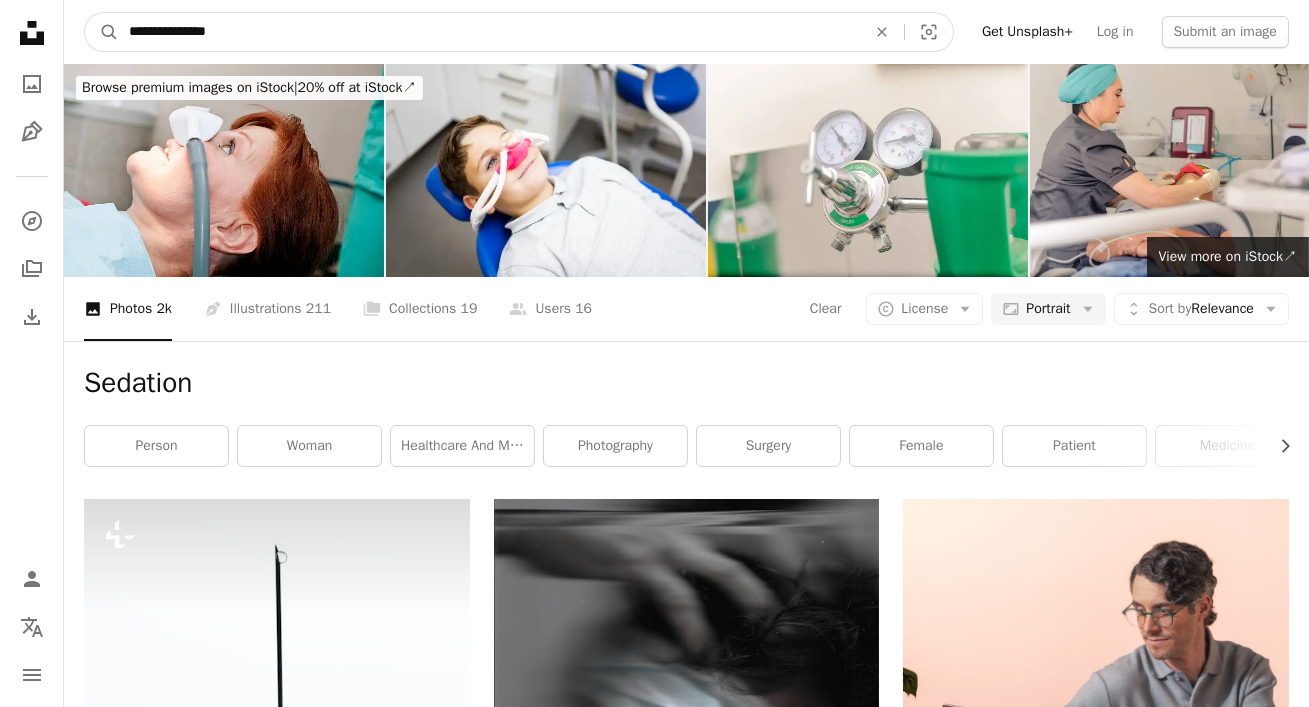 type on "**********" 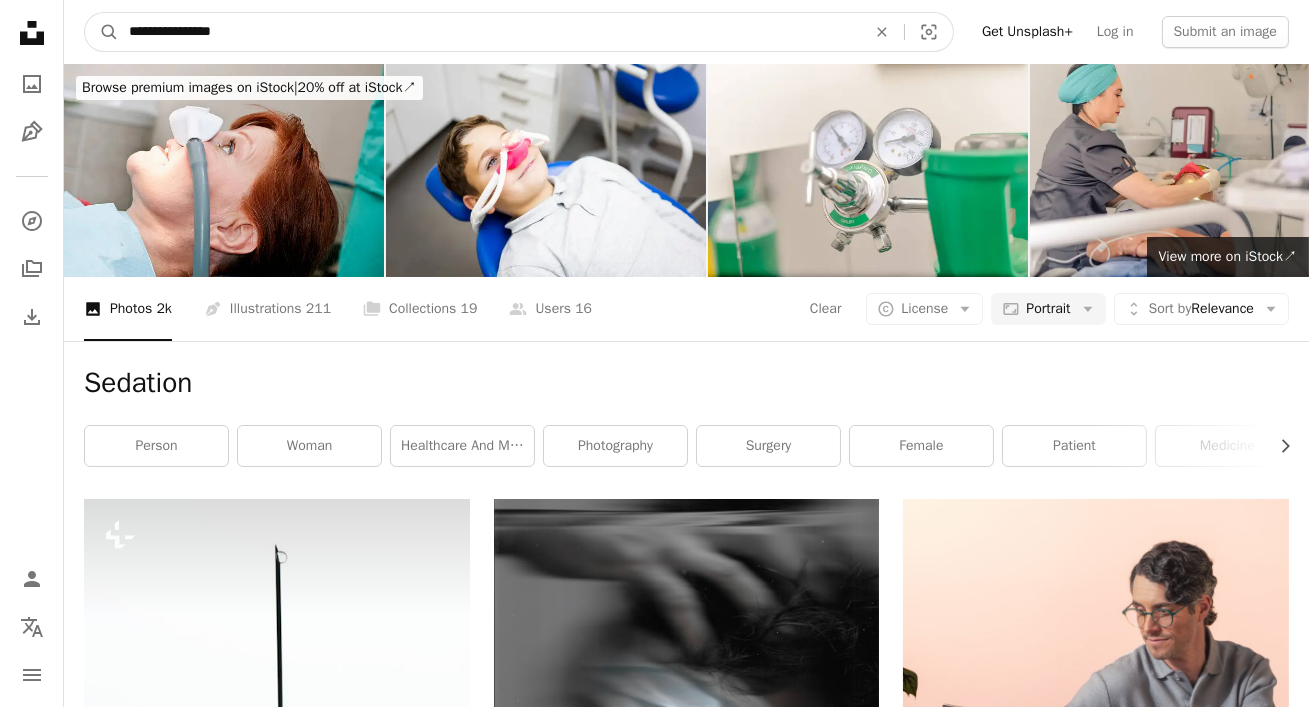 click on "A magnifying glass" at bounding box center (102, 32) 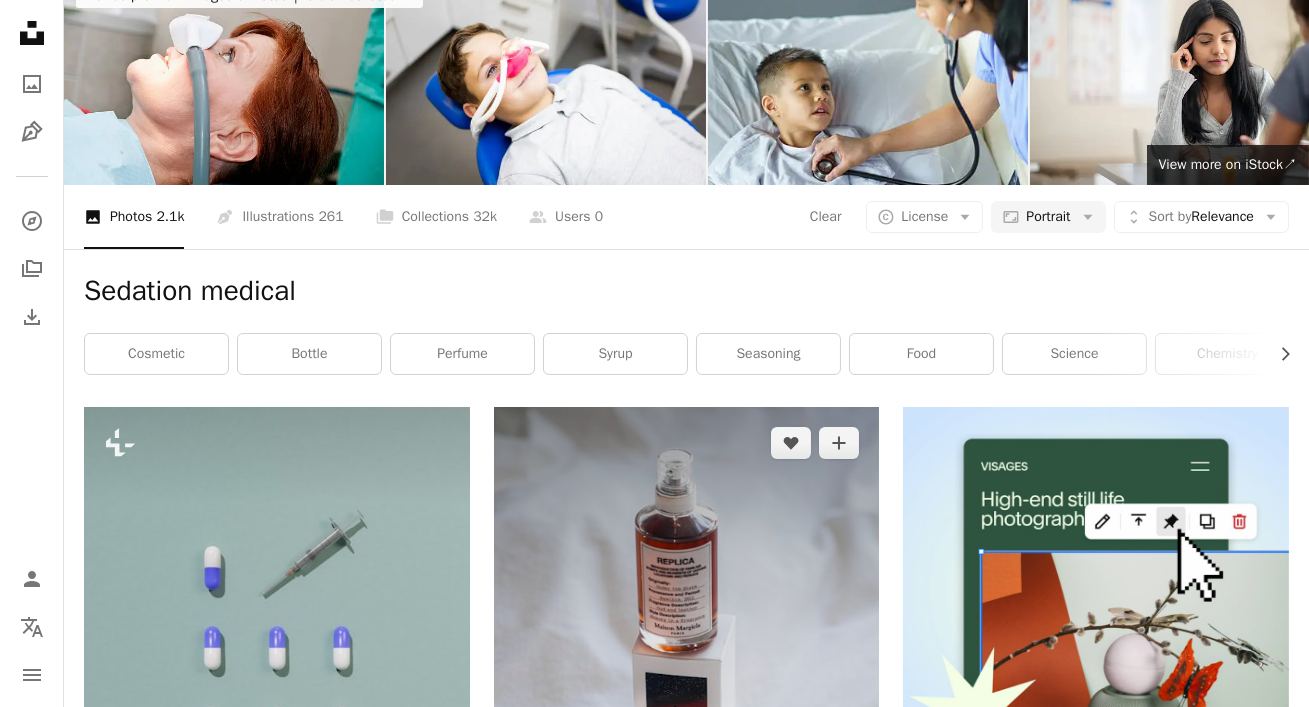 scroll, scrollTop: 0, scrollLeft: 0, axis: both 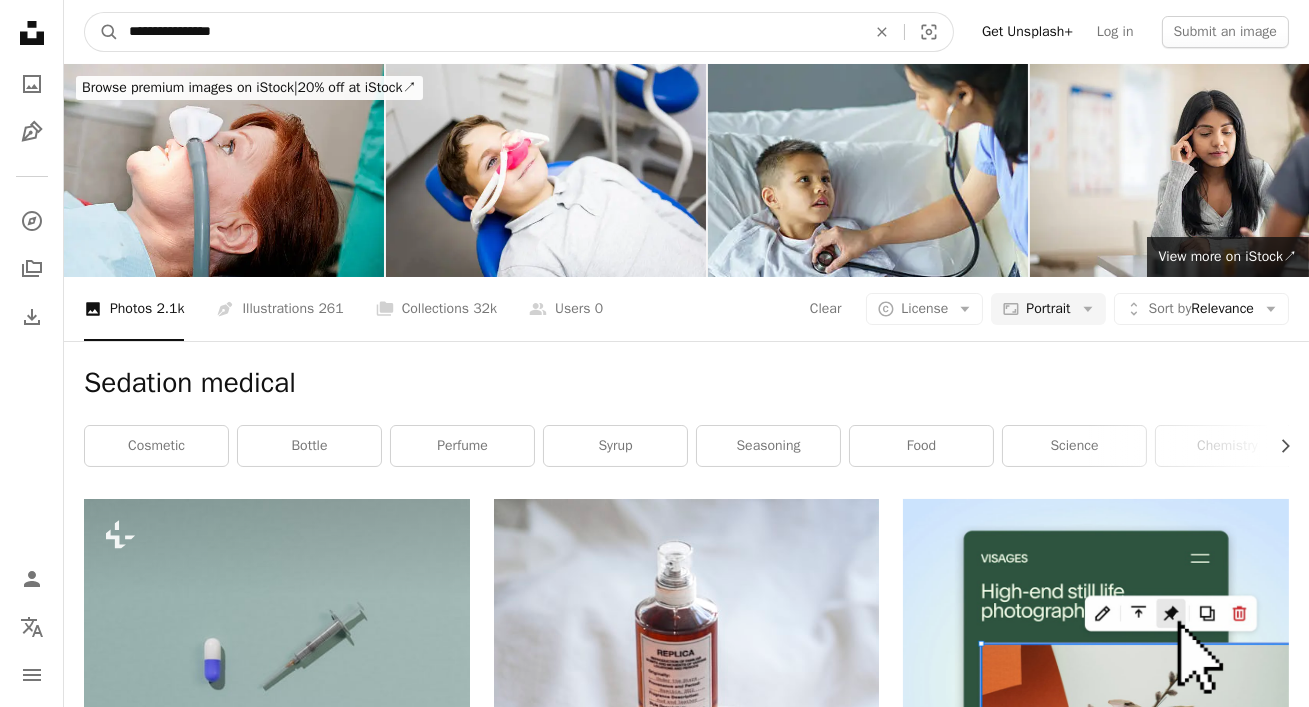 drag, startPoint x: 395, startPoint y: 31, endPoint x: 0, endPoint y: 30, distance: 395.00125 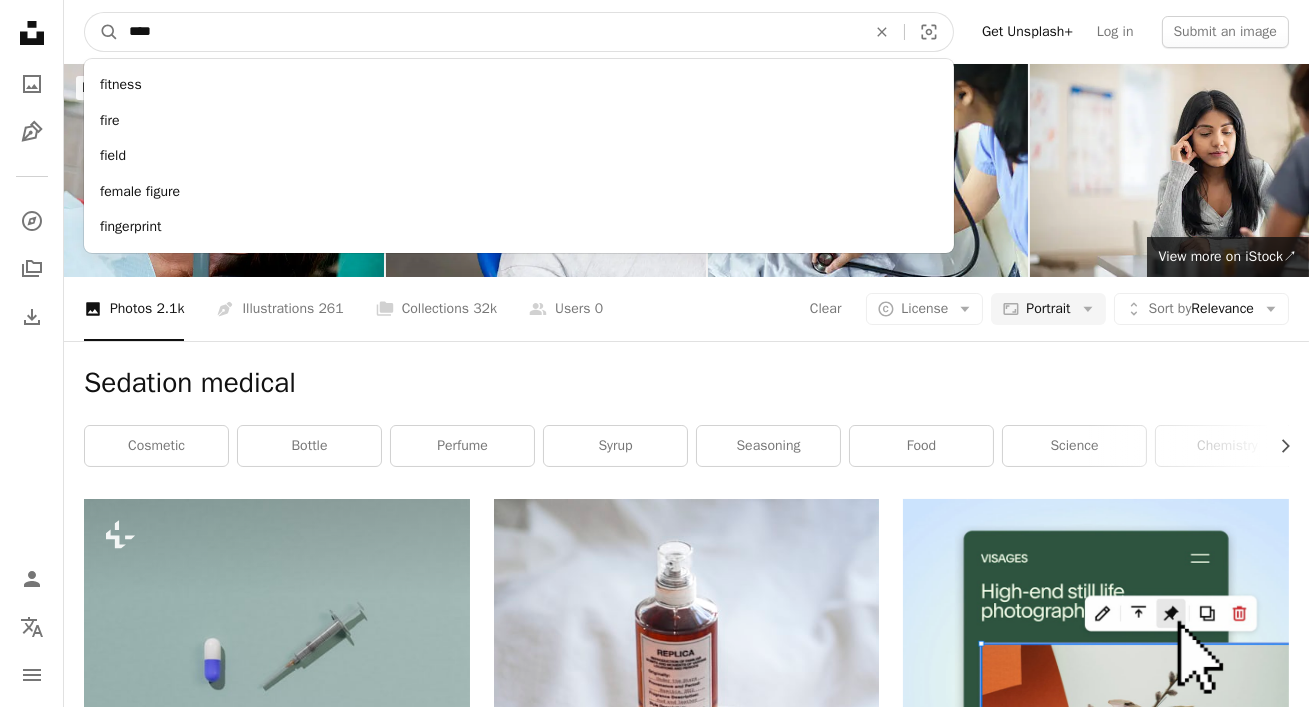 type on "*****" 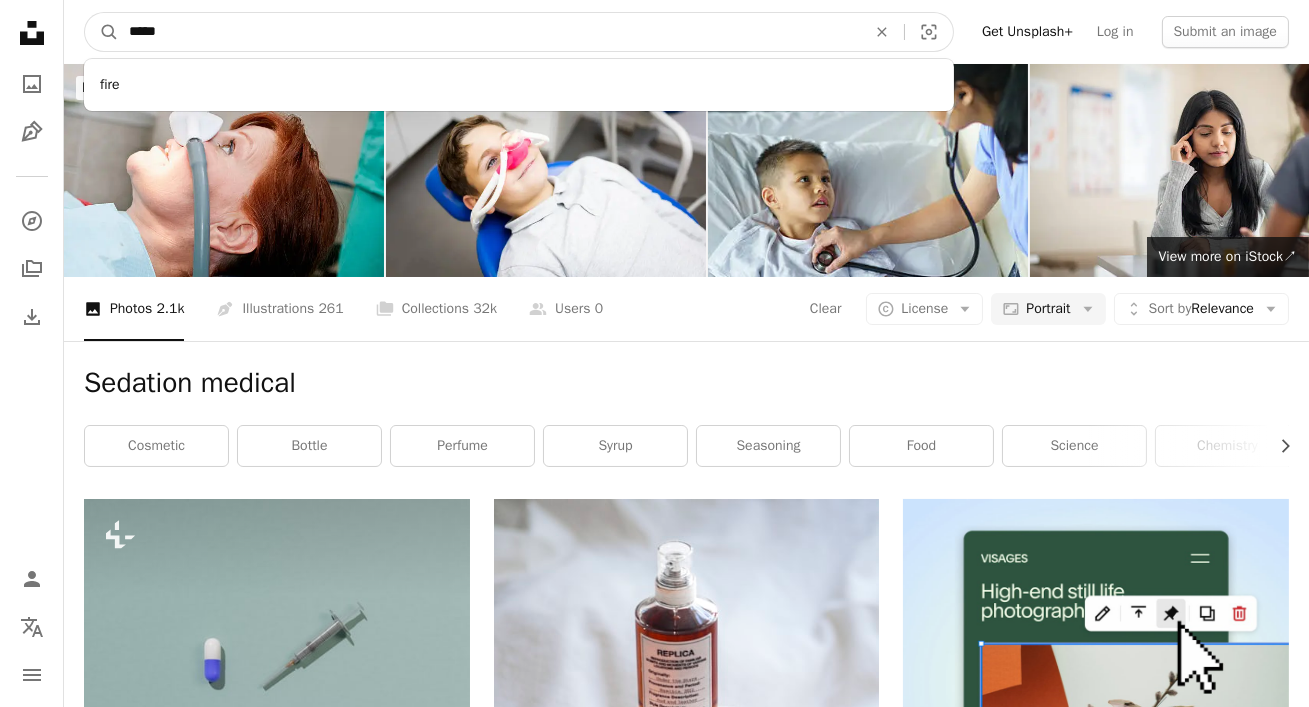 click on "A magnifying glass" at bounding box center (102, 32) 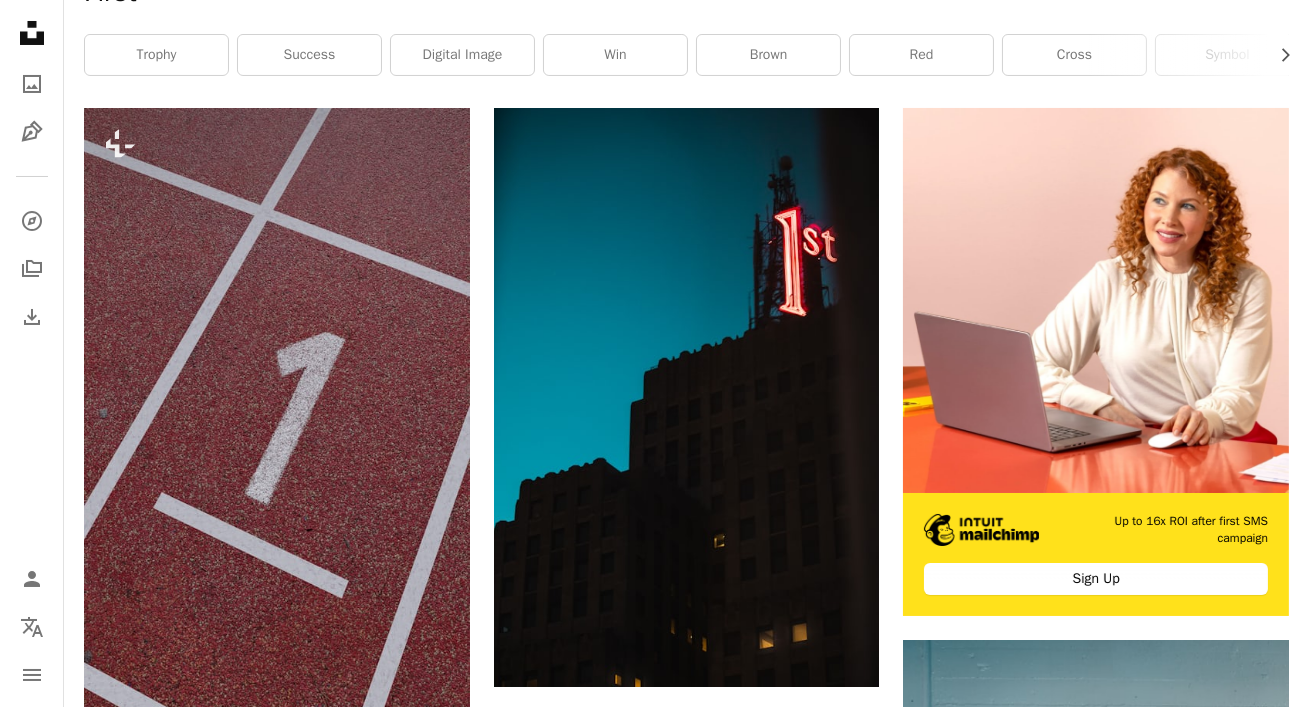 scroll, scrollTop: 0, scrollLeft: 0, axis: both 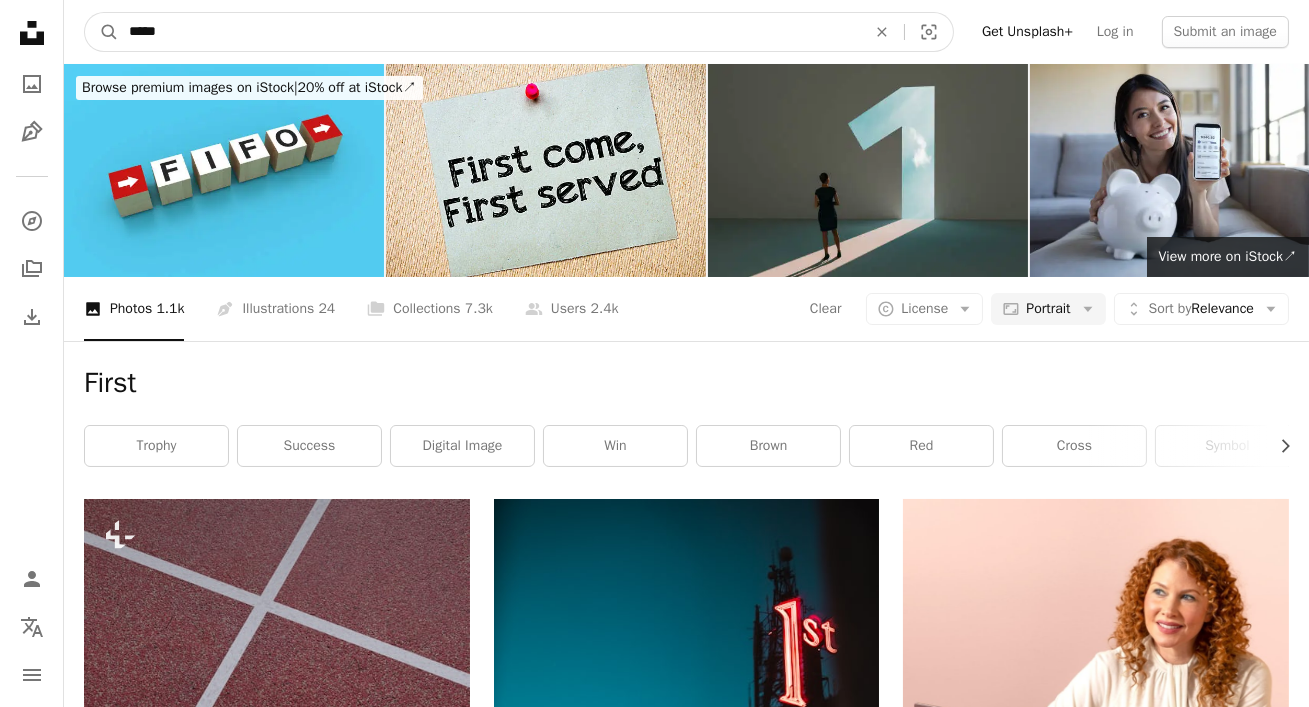 drag, startPoint x: 170, startPoint y: 29, endPoint x: 48, endPoint y: 16, distance: 122.69067 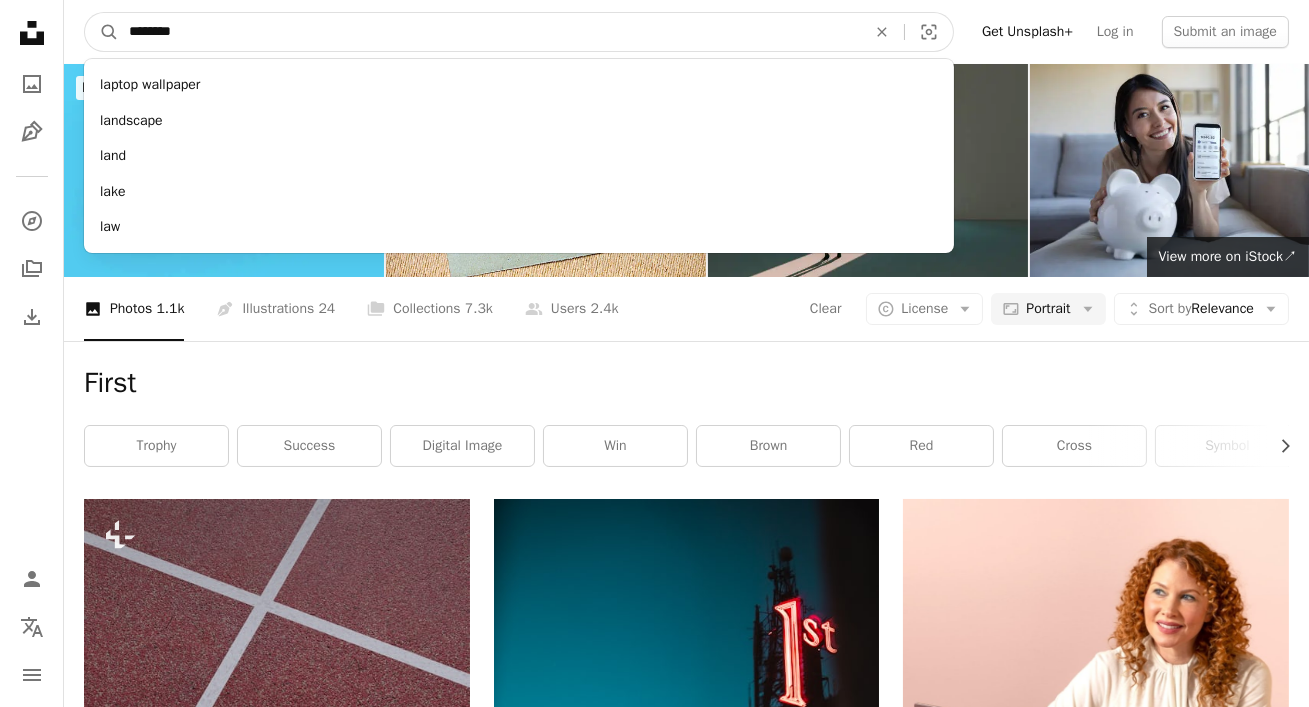 type on "*********" 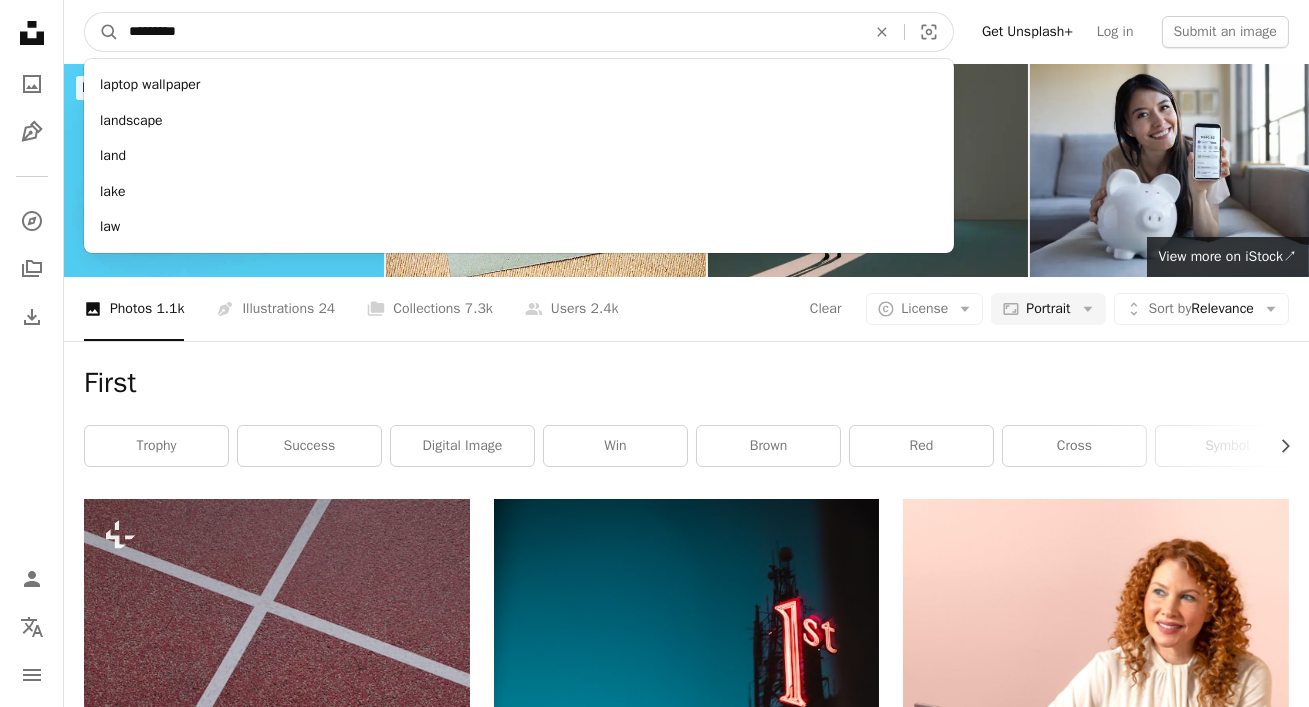 click on "A magnifying glass" at bounding box center [102, 32] 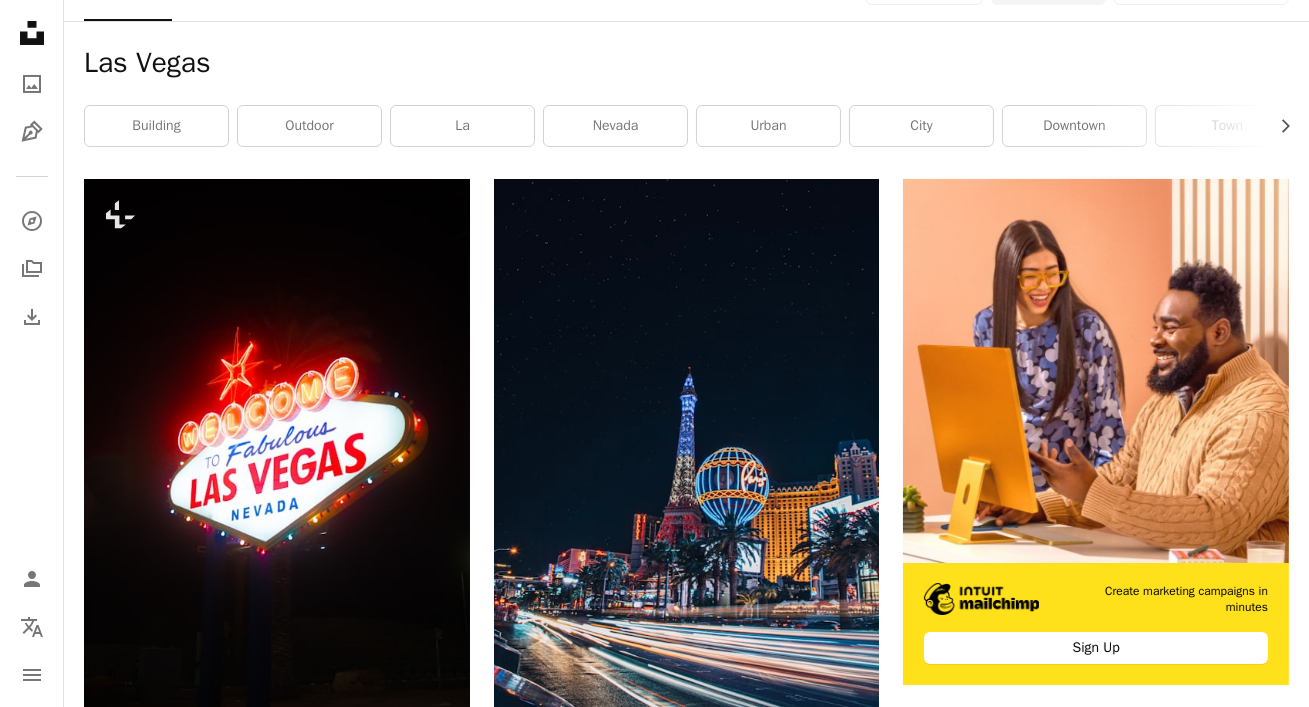 scroll, scrollTop: 0, scrollLeft: 0, axis: both 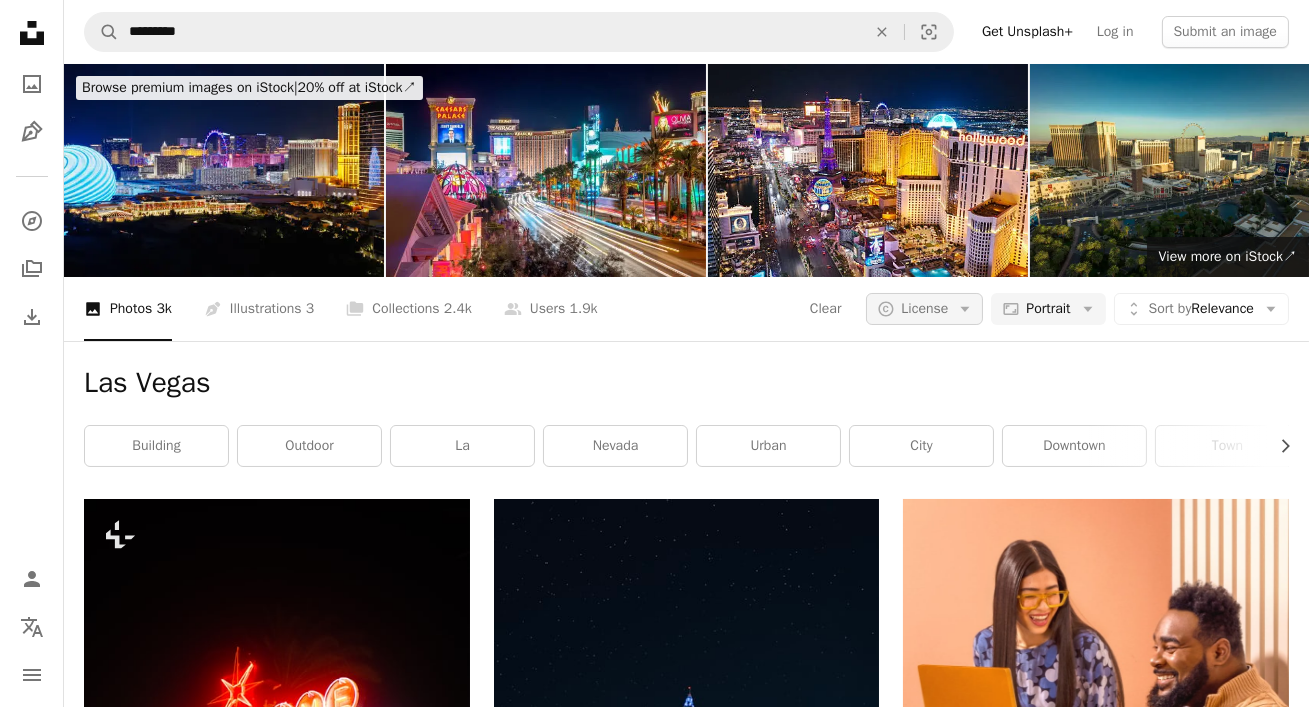 click on "License" at bounding box center [924, 308] 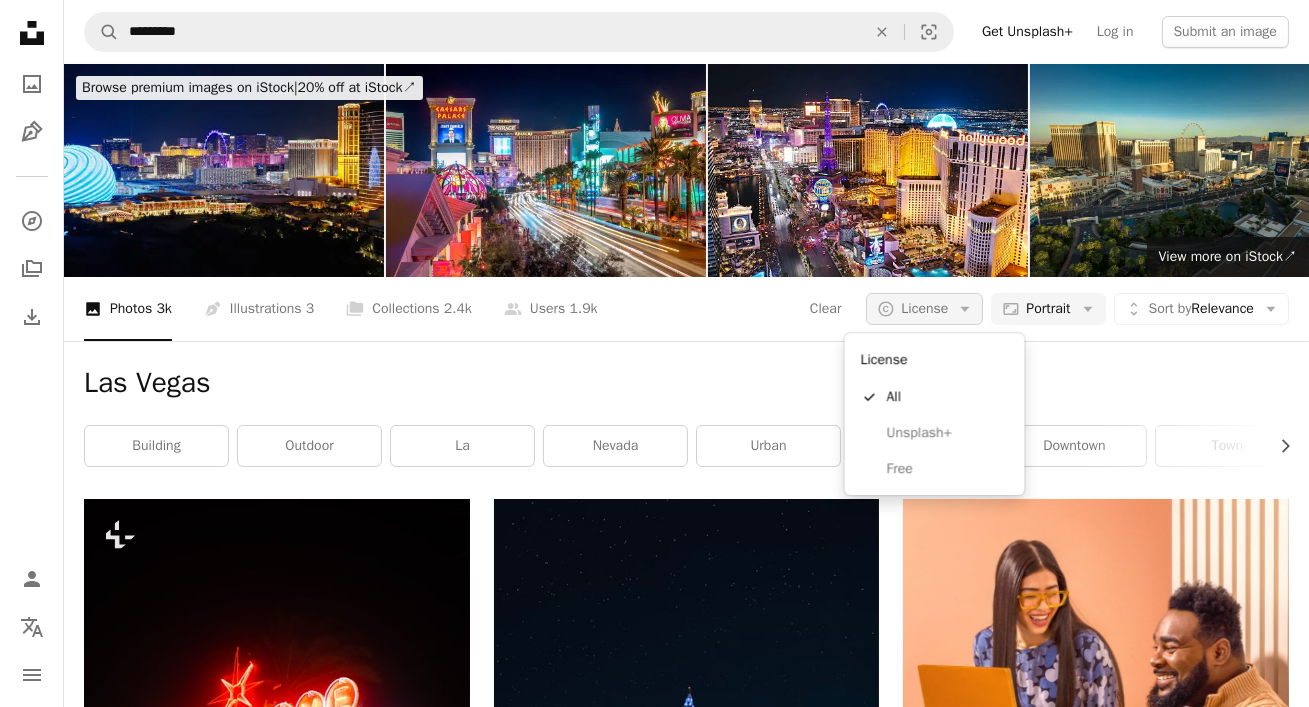 click on "License" at bounding box center [924, 308] 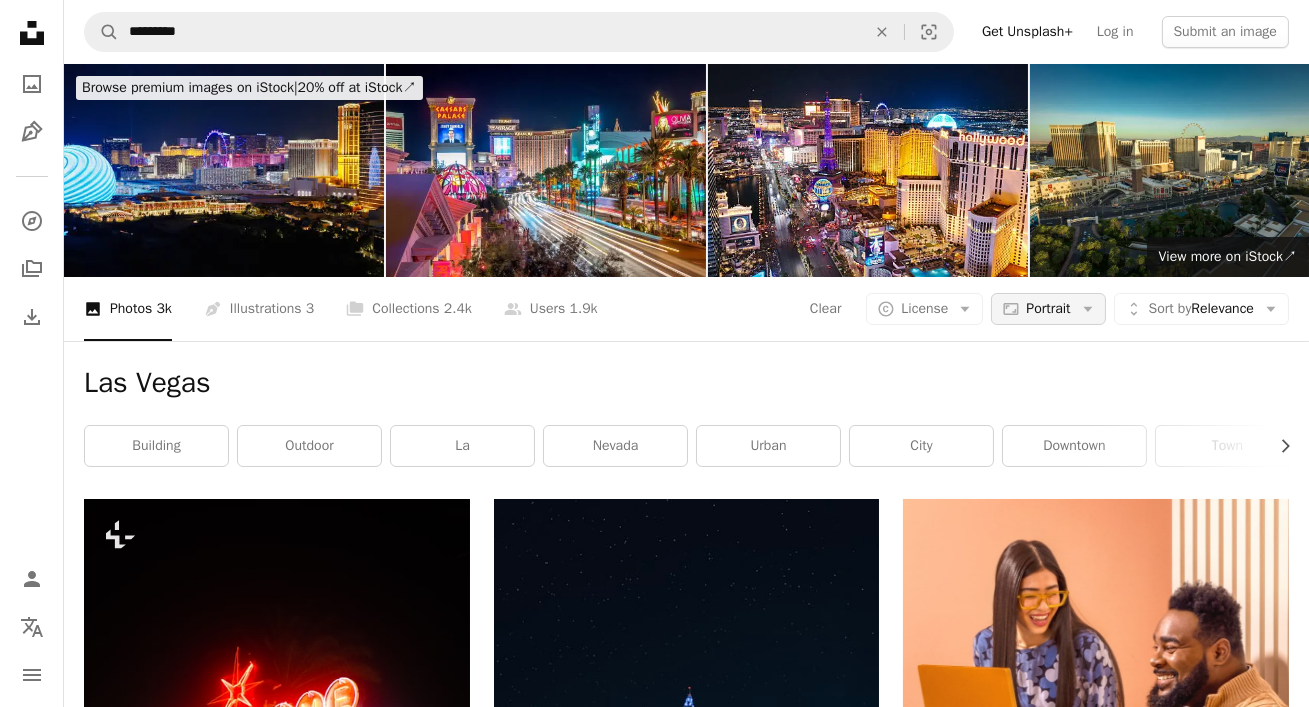 click on "Aspect ratio Portrait Arrow down" at bounding box center (1048, 309) 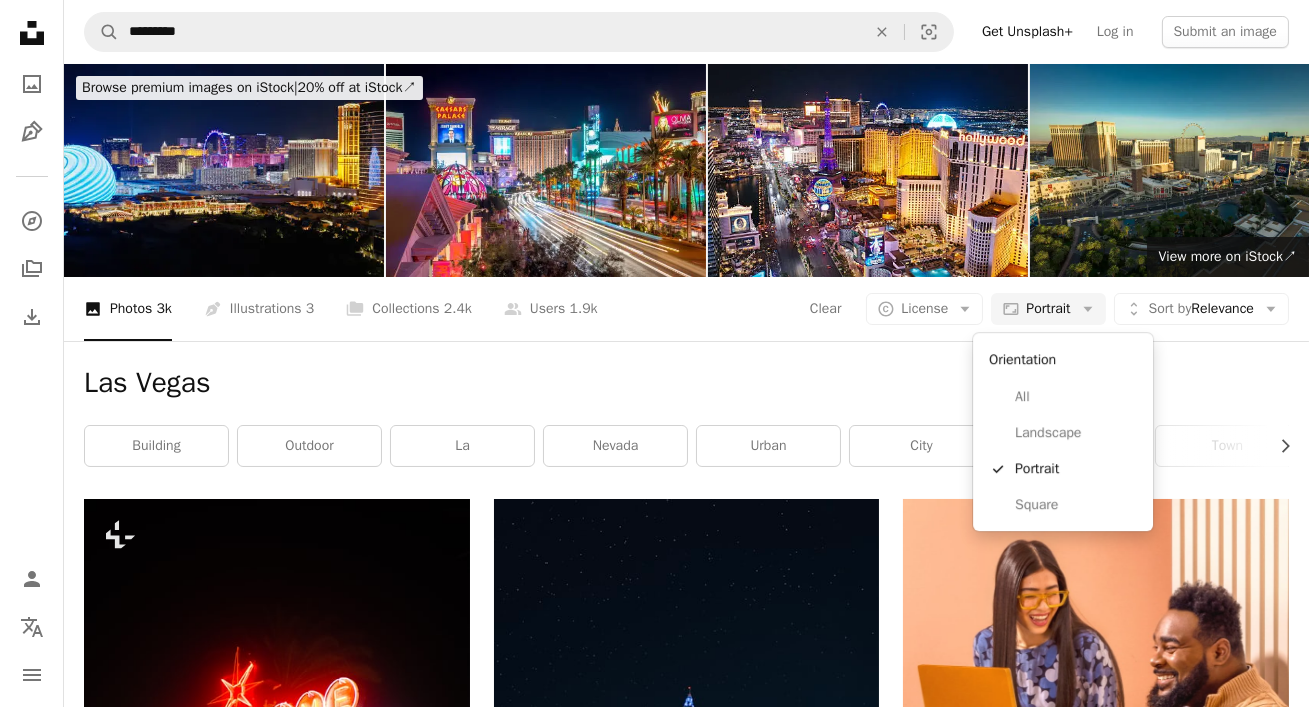 click on "A photo Pen Tool A compass A stack of folders Download Person Localization icon navigation menu A magnifying glass ***** An X shape Visual search Get Unsplash+ Log in Submit an image Browse premium images on iStock  |  20% off at iStock  ↗ Browse premium images on iStock 20% off at iStock  ↗ View more  ↗ View more on iStock  ↗ A photo Photos   3k Pen Tool Illustrations   3 A stack of folders Collections   2.4k A group of people Users   1.9k Clear A copyright icon © License Arrow down Aspect ratio Portrait Arrow down Unfold Sort by  Relevance Arrow down Filters Filters (1) Las Vegas Chevron right building outdoor la nevada urban city downtown town architecture usa las vegas strip united state Plus sign for Unsplash+ A heart A plus sign [FIRST] [LAST] For  Unsplash+ A lock Download Plus sign for Unsplash+ A heart A plus sign [FIRST] [LAST] For  Unsplash+ A lock Download Plus sign for Unsplash+ A heart A plus sign [FIRST] [LAST] For  Unsplash+ A lock Download A heart [FIRST]" at bounding box center [654, 2979] 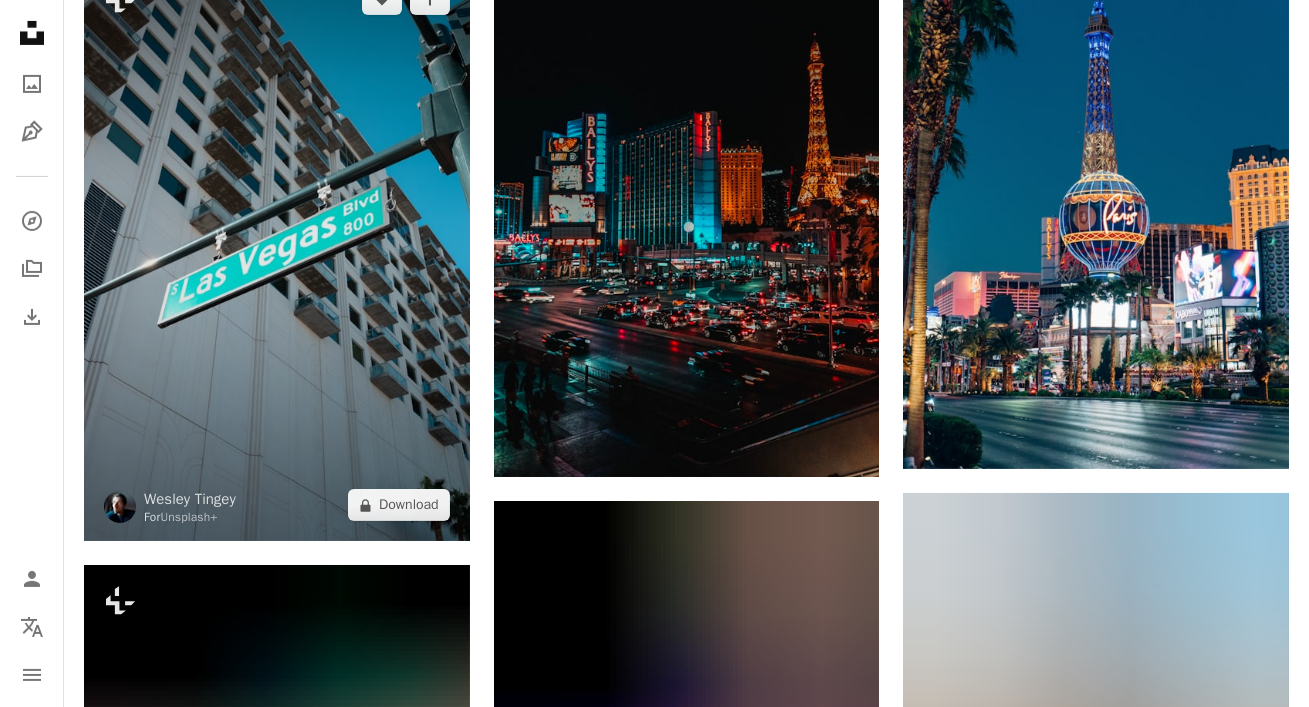 scroll, scrollTop: 1013, scrollLeft: 0, axis: vertical 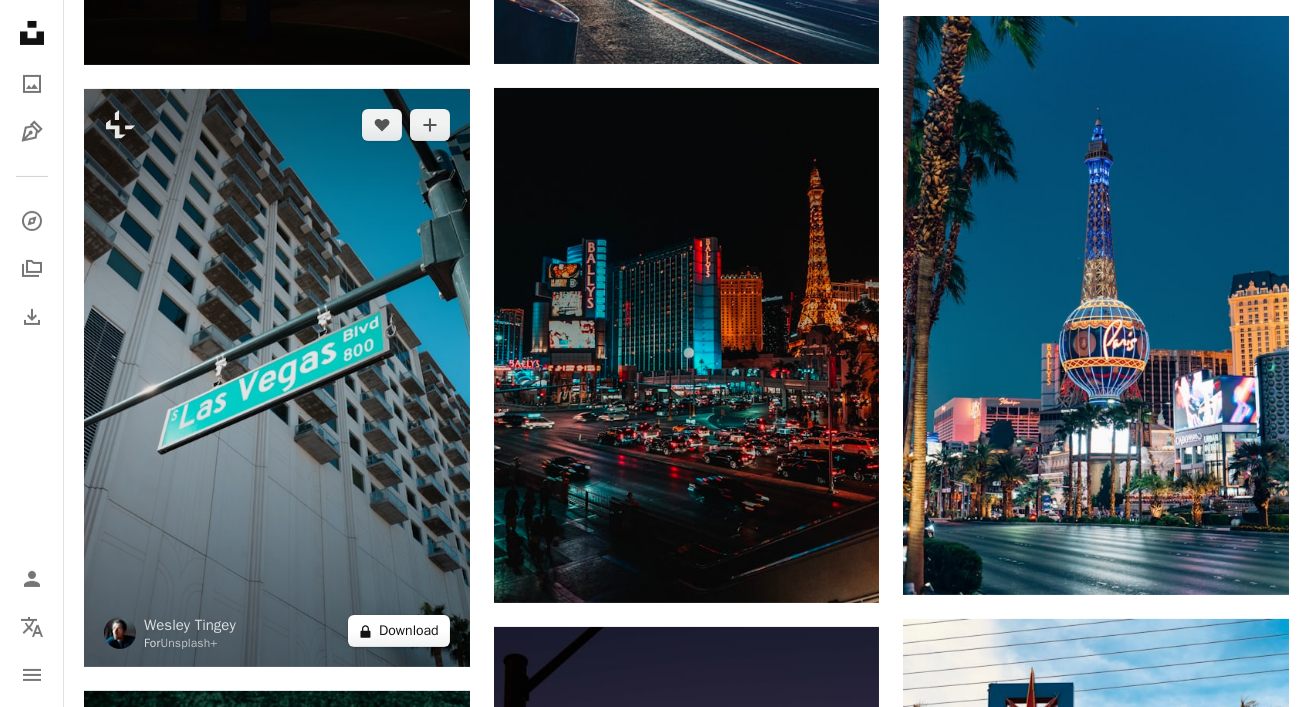 click on "A lock Download" at bounding box center [399, 631] 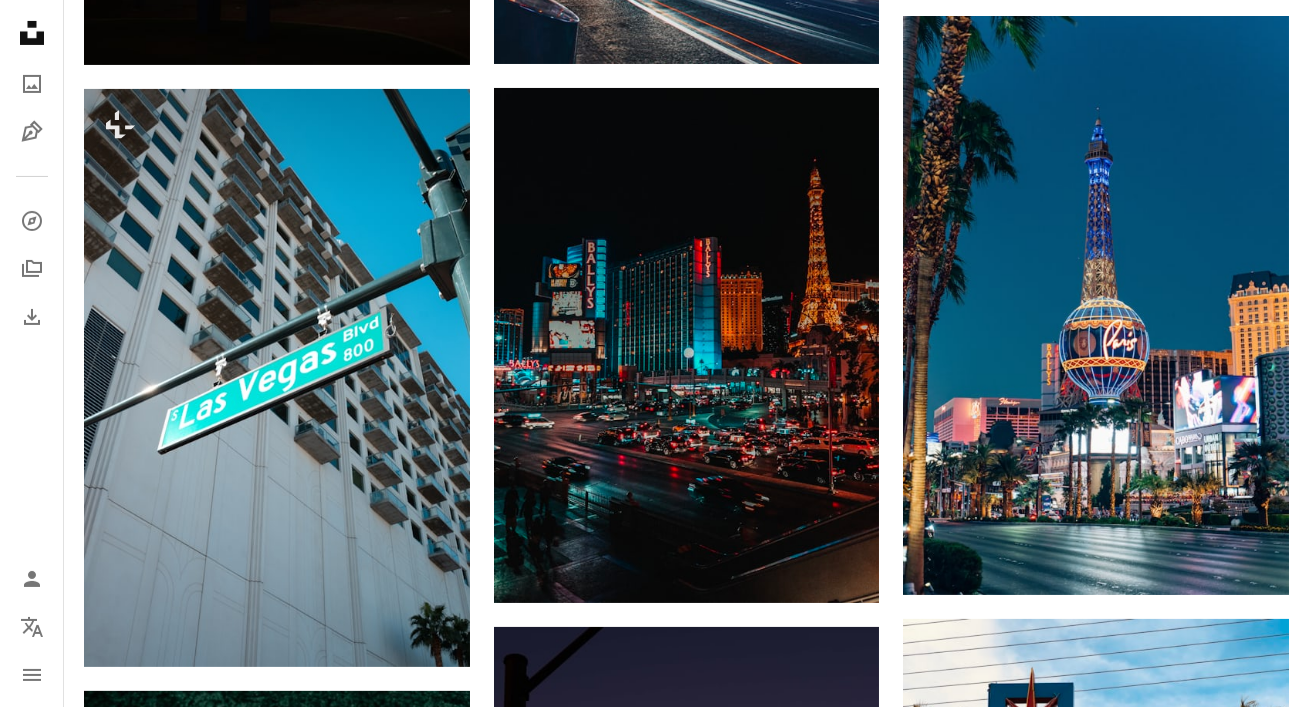 click on "An X shape Premium, ready to use images. Get unlimited access. A plus sign Members-only content added monthly A plus sign Unlimited royalty-free downloads A plus sign Illustrations  New A plus sign Enhanced legal protections yearly 65%  off monthly $20   $7 USD per month * Get  Unsplash+ * When paid annually, billed upfront  $84 Taxes where applicable. Renews automatically. Cancel anytime." at bounding box center [654, 5299] 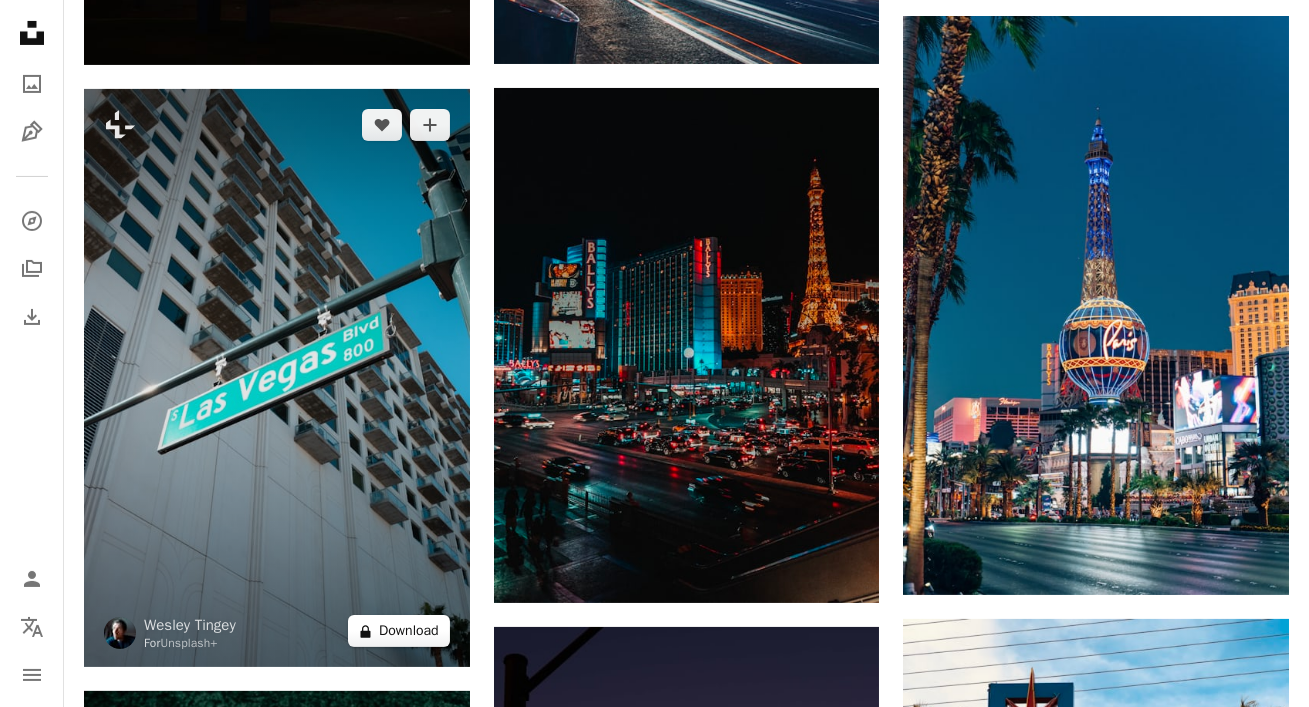 click on "A lock Download" at bounding box center (399, 631) 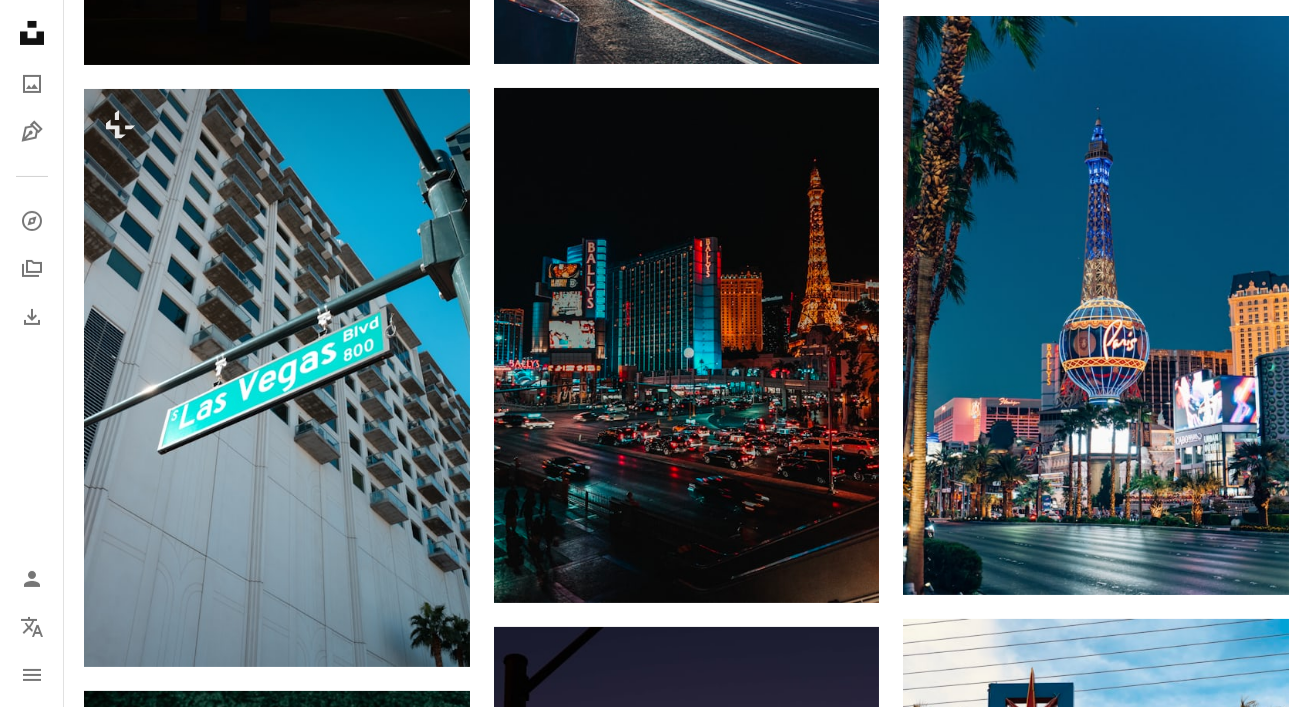 click on "monthly" at bounding box center [823, 5337] 